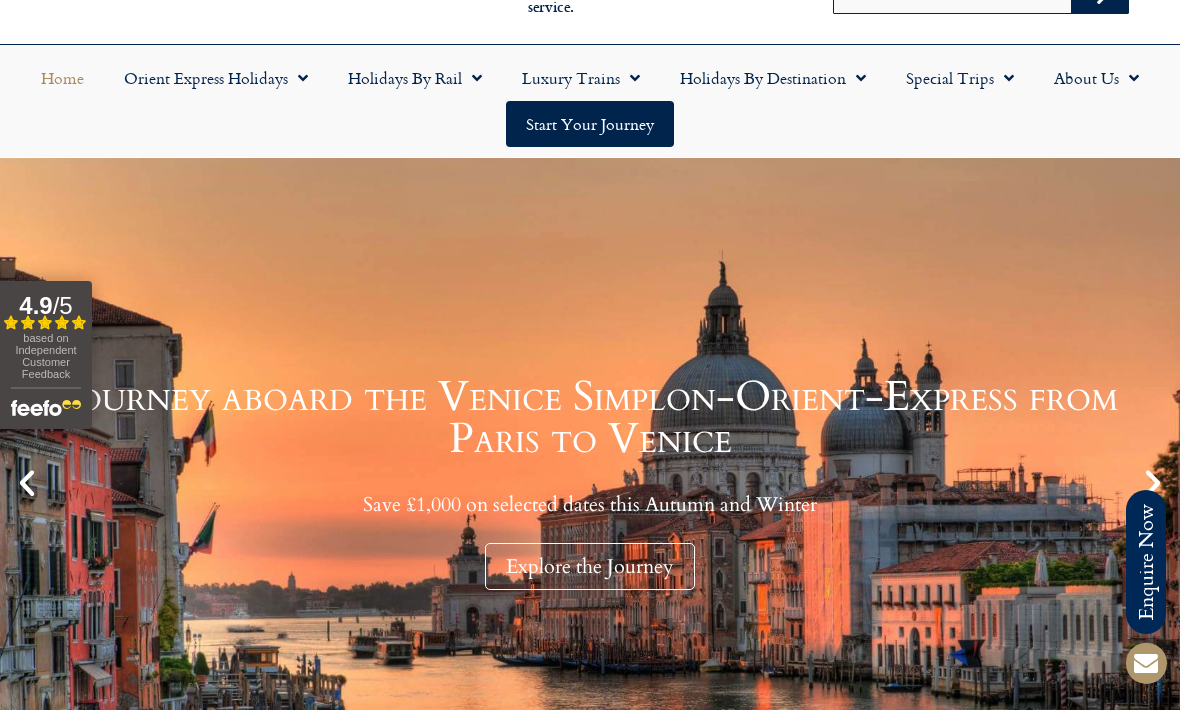 scroll, scrollTop: 111, scrollLeft: 0, axis: vertical 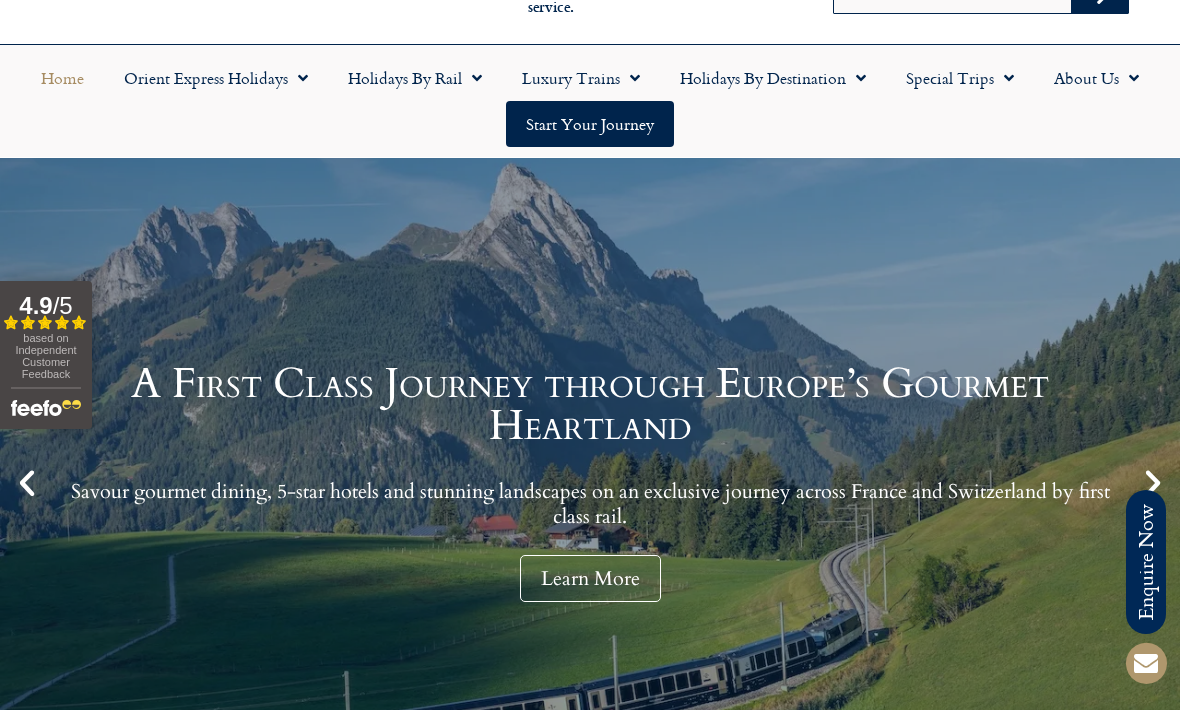 click on "Holidays by Rail" 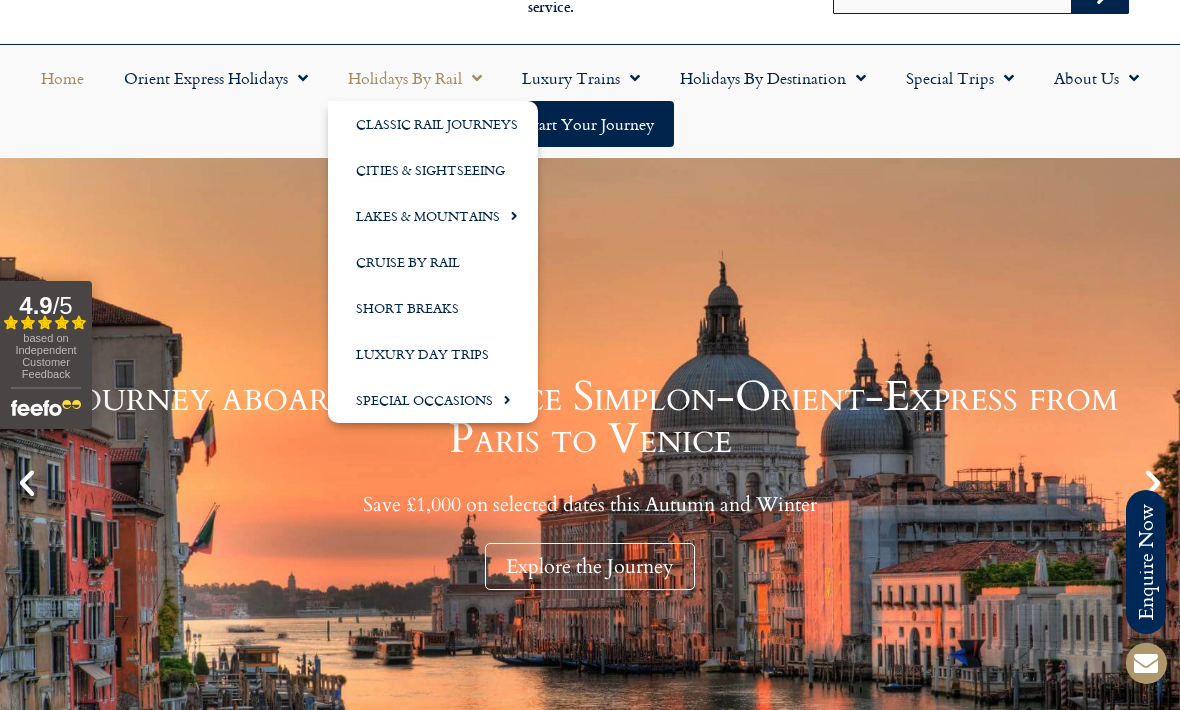 click on "Classic Rail Journeys" 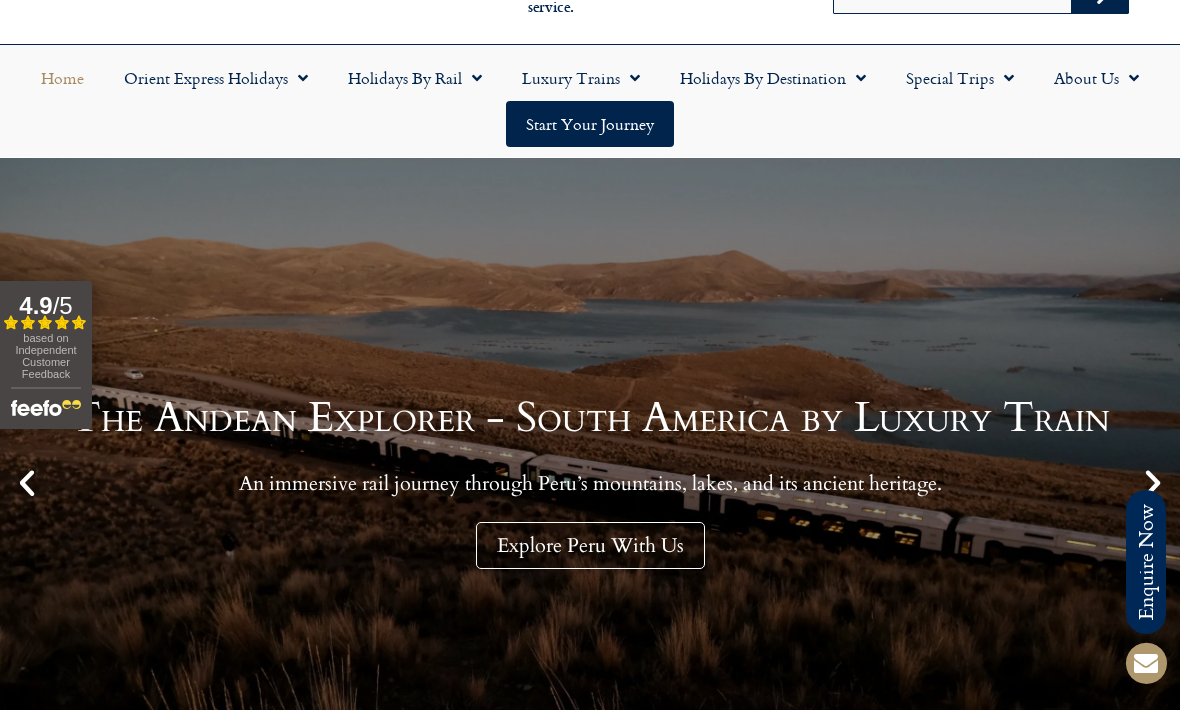 click on "Holidays by Rail" 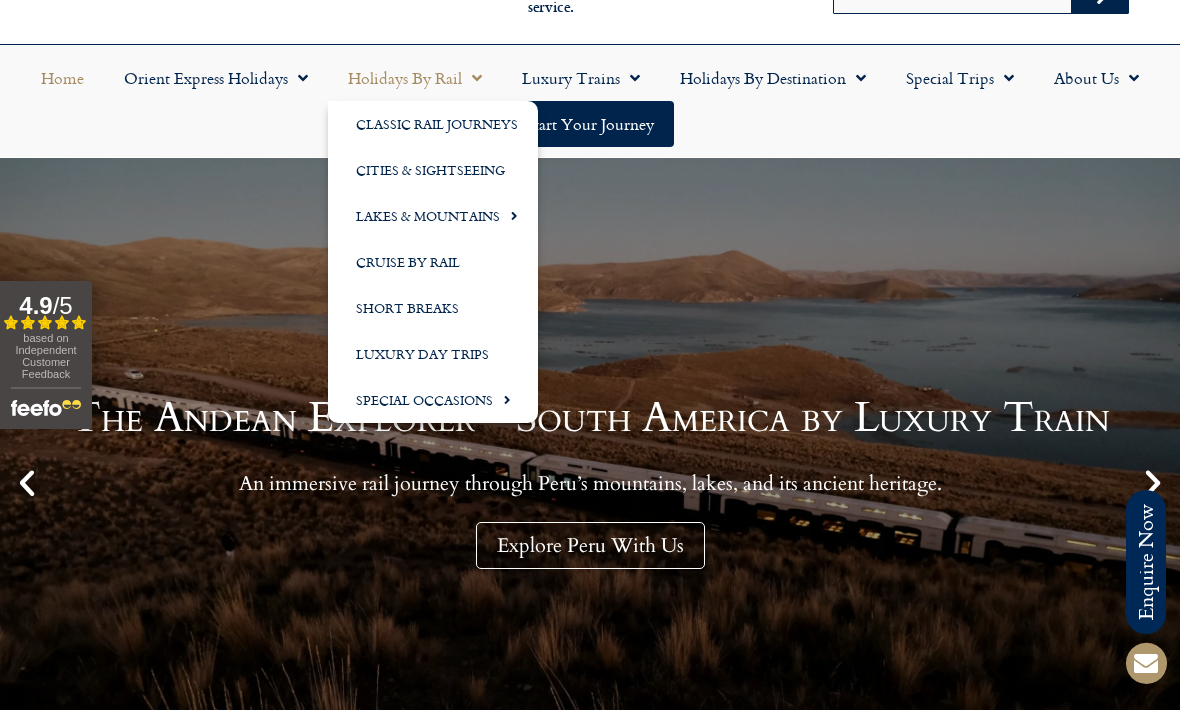 click on "Classic Rail Journeys" 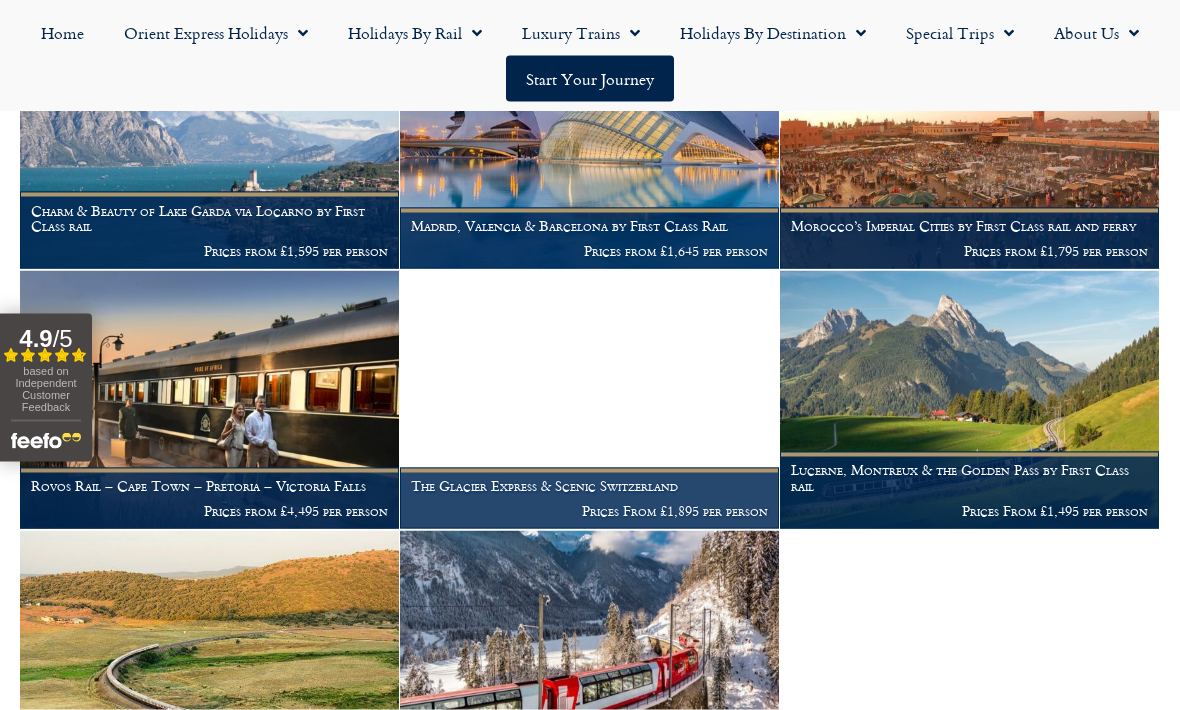 scroll, scrollTop: 492, scrollLeft: 0, axis: vertical 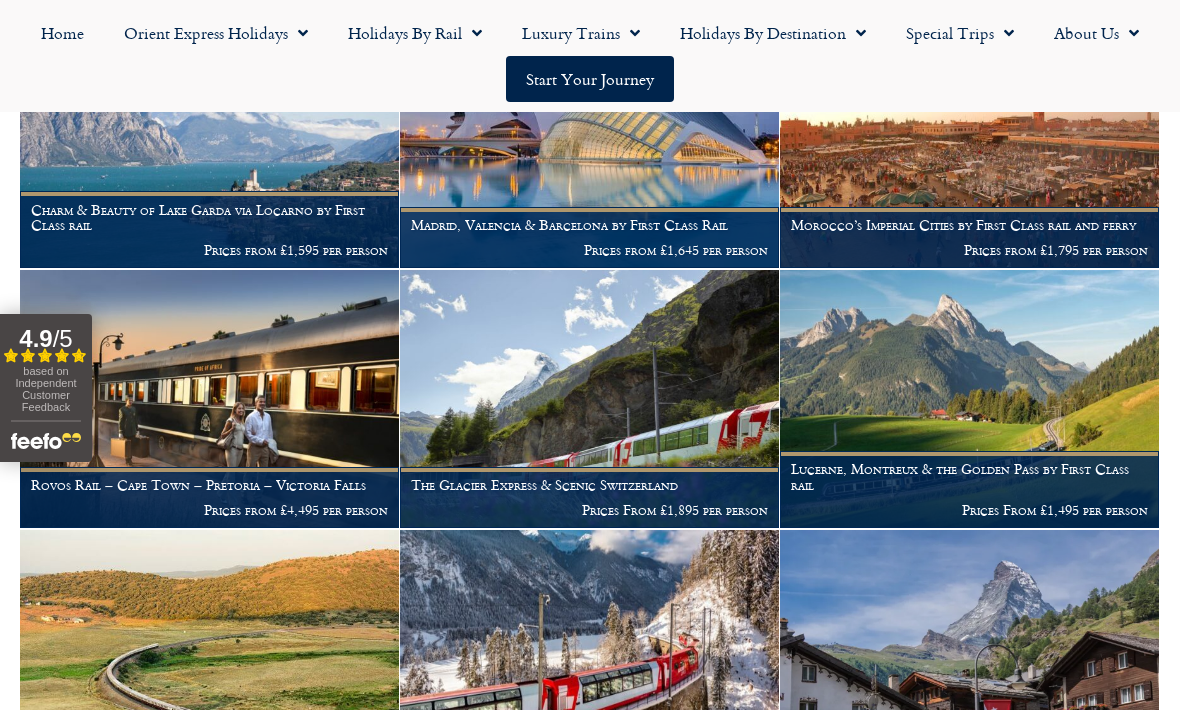 click on "Prices from £4,495 per person" at bounding box center (209, 510) 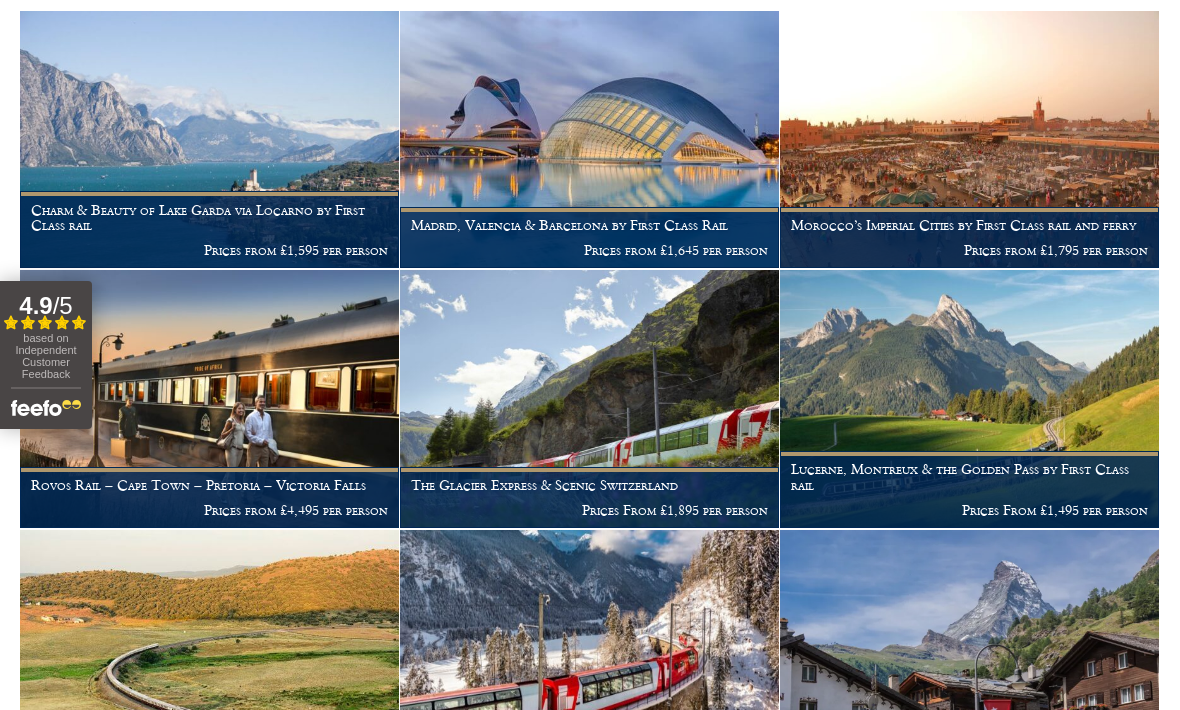 scroll, scrollTop: 0, scrollLeft: 0, axis: both 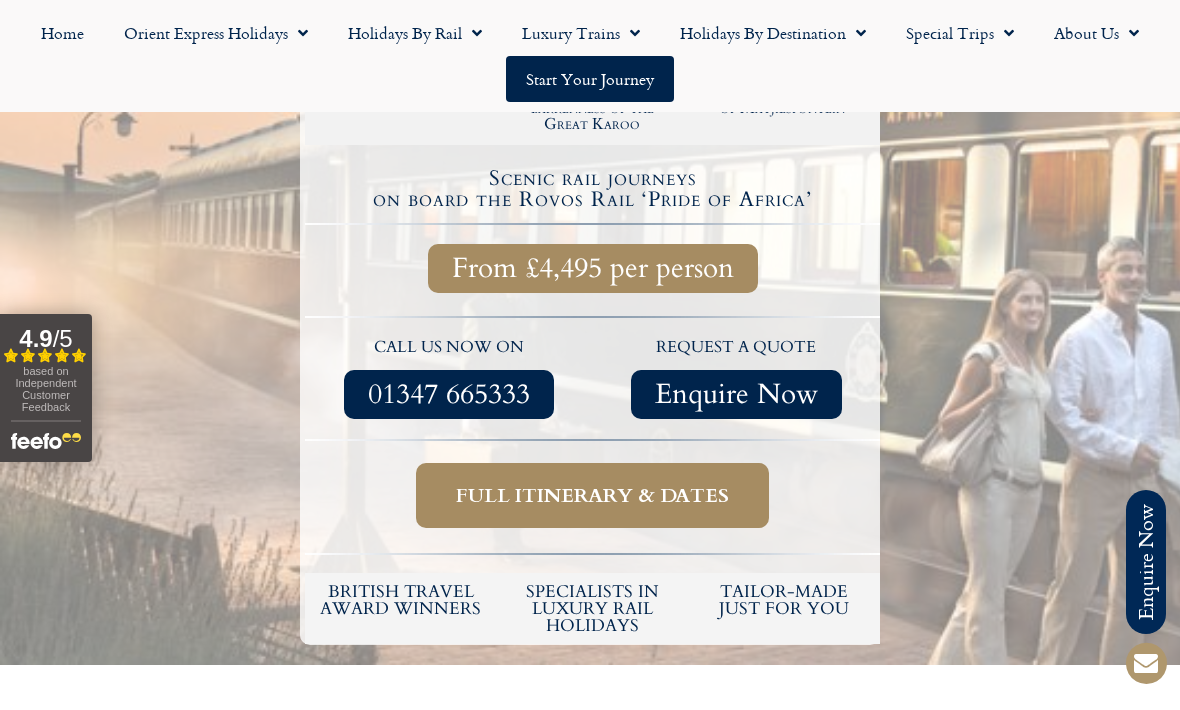 click on "Full itinerary & dates" at bounding box center [592, 495] 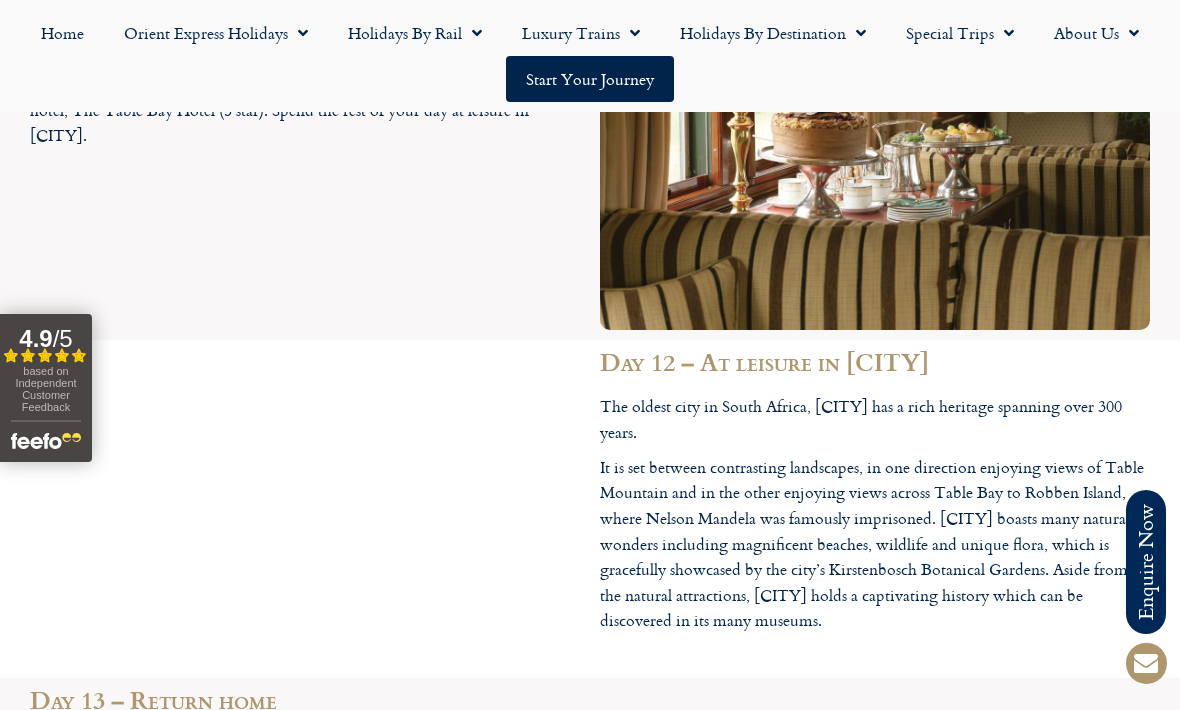 scroll, scrollTop: 7098, scrollLeft: 0, axis: vertical 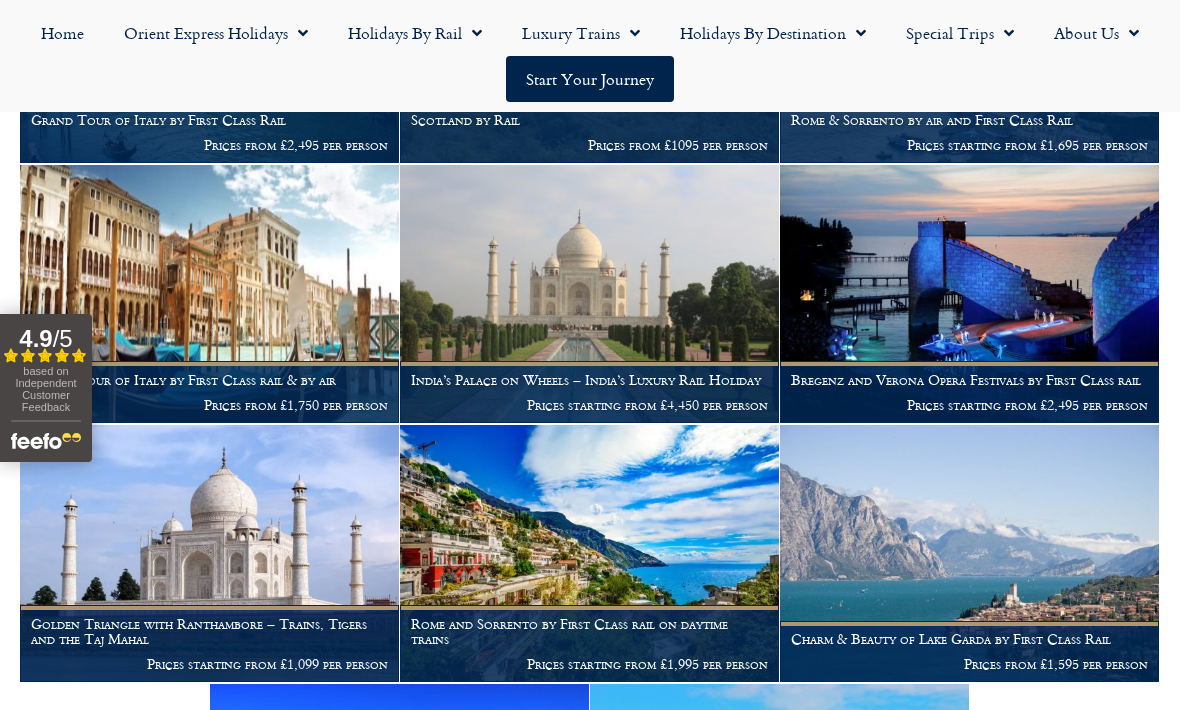 click at bounding box center [589, 294] 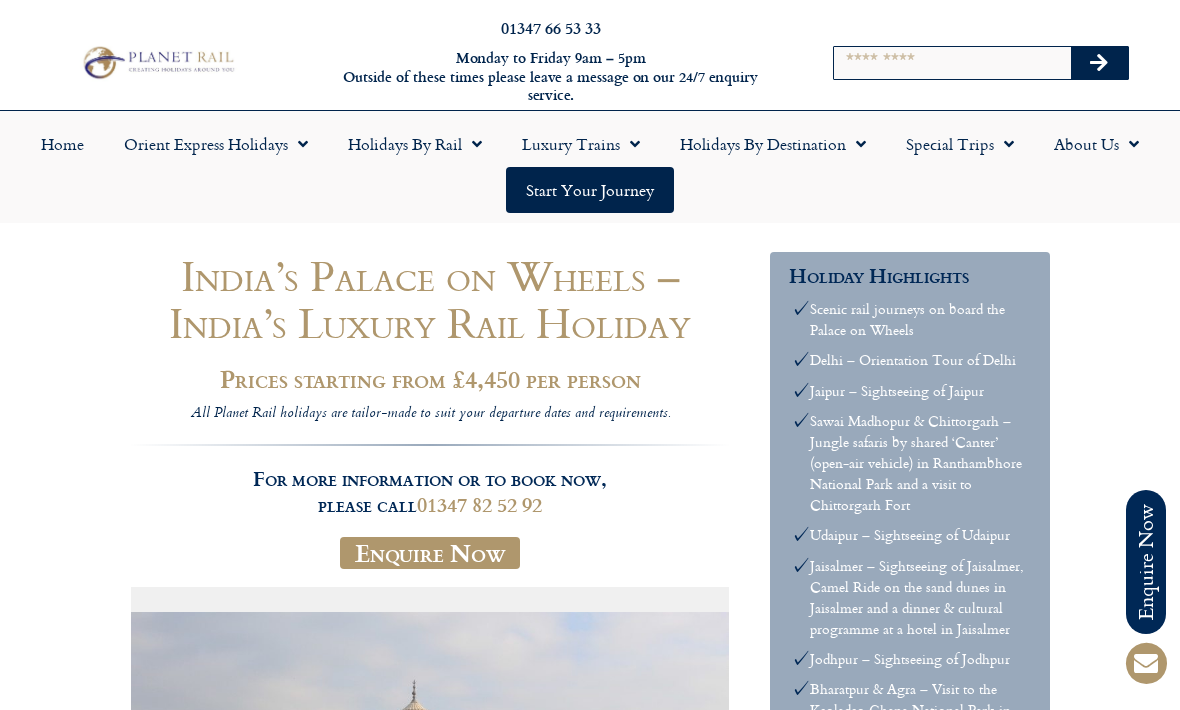scroll, scrollTop: 0, scrollLeft: 0, axis: both 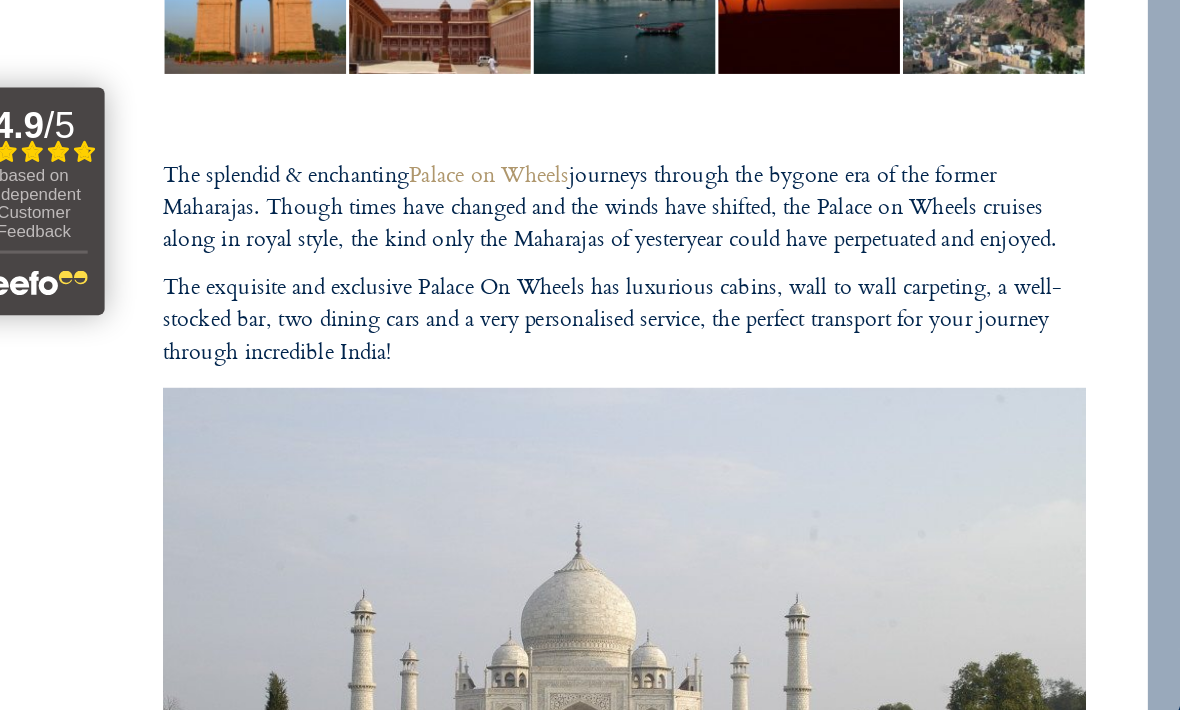 click on "Call us on  01347 66 53 33  to enquire about our tailor made holidays by rail
FURTHER INFORMATION
Insure your trip with Holiday Extras
Planet Rail on Facebook
Follow us on Twitter
Booking Conditions
Terms of Use
Privacy & Cookies
Employment Opportunities
Insure your trip with Holiday Extras
Planet Rail on Facebook
Follow us on Twitter
Booking Conditions
Terms of Use
Privacy & Cookies
Employment Opportunities
ARTICLES
Art at the Belvedere Palace in Vienna" at bounding box center (590, 4456) 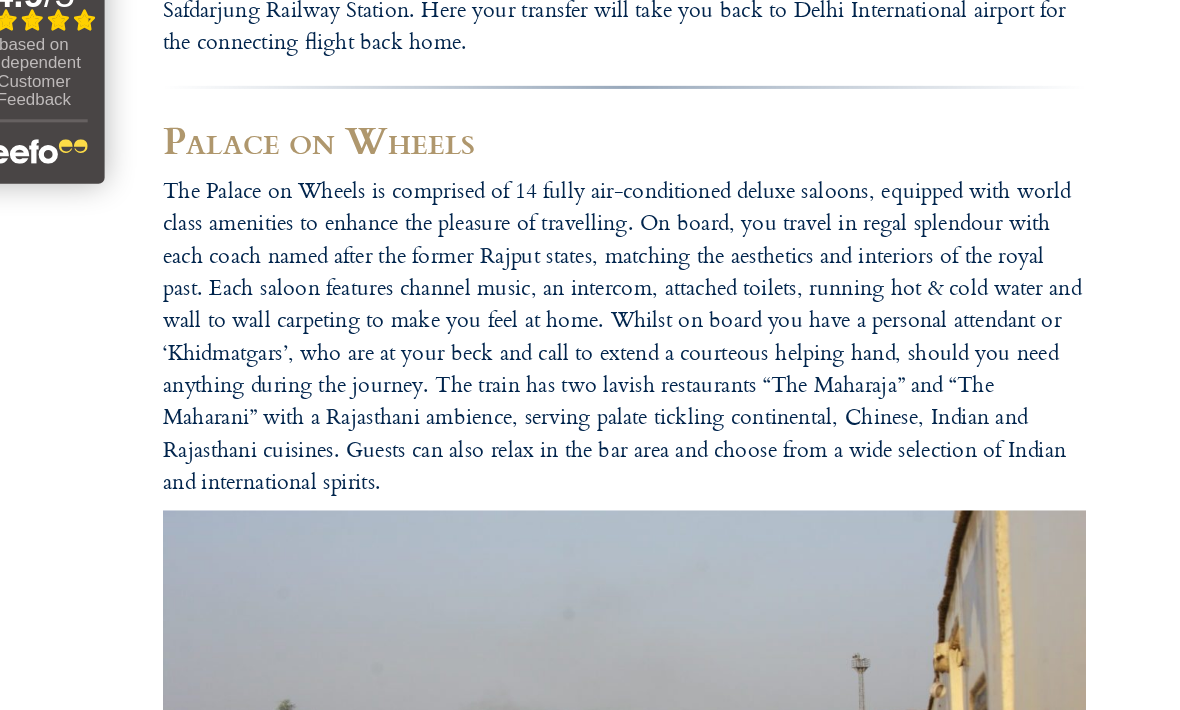 scroll, scrollTop: 8964, scrollLeft: 0, axis: vertical 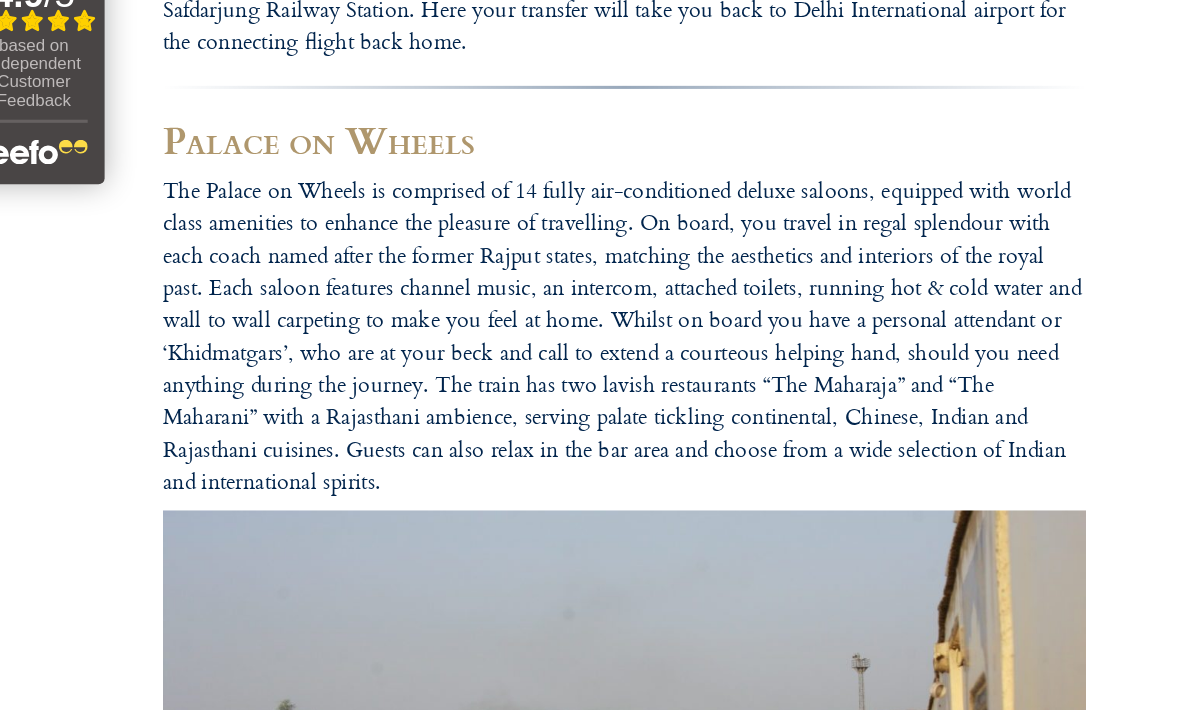 click on "Call us on  01347 66 53 33  to enquire about our tailor made holidays by rail
FURTHER INFORMATION
Insure your trip with Holiday Extras
Planet Rail on Facebook
Follow us on Twitter
Booking Conditions
Terms of Use
Privacy & Cookies
Employment Opportunities
Insure your trip with Holiday Extras
Planet Rail on Facebook
Follow us on Twitter
Booking Conditions
Terms of Use
Privacy & Cookies
Employment Opportunities
ARTICLES
Art at the Belvedere Palace in Vienna" at bounding box center [590, -3522] 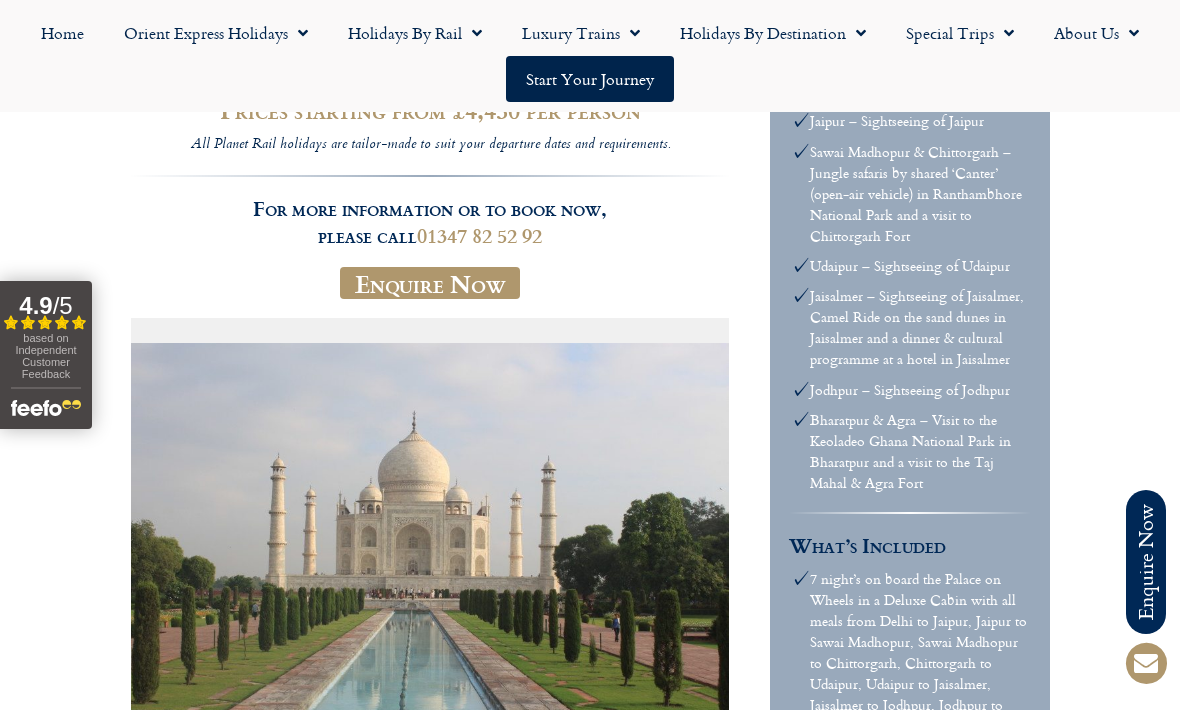 scroll, scrollTop: 0, scrollLeft: 0, axis: both 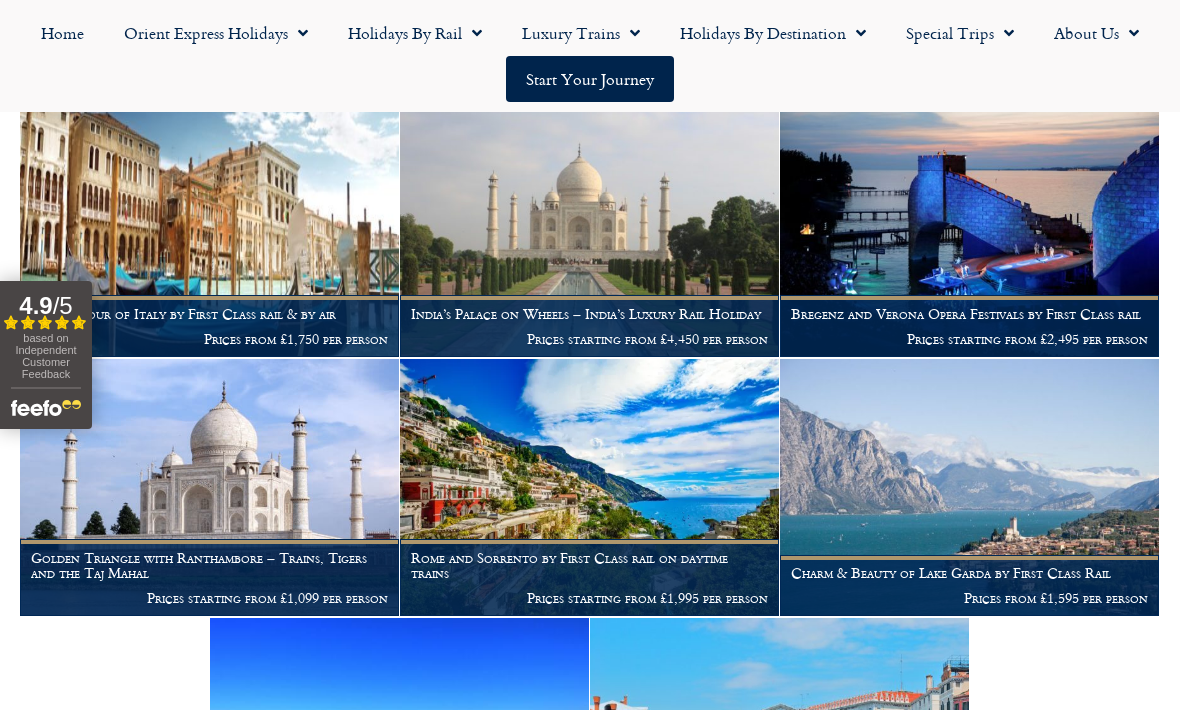click on "Holidays by Rail" 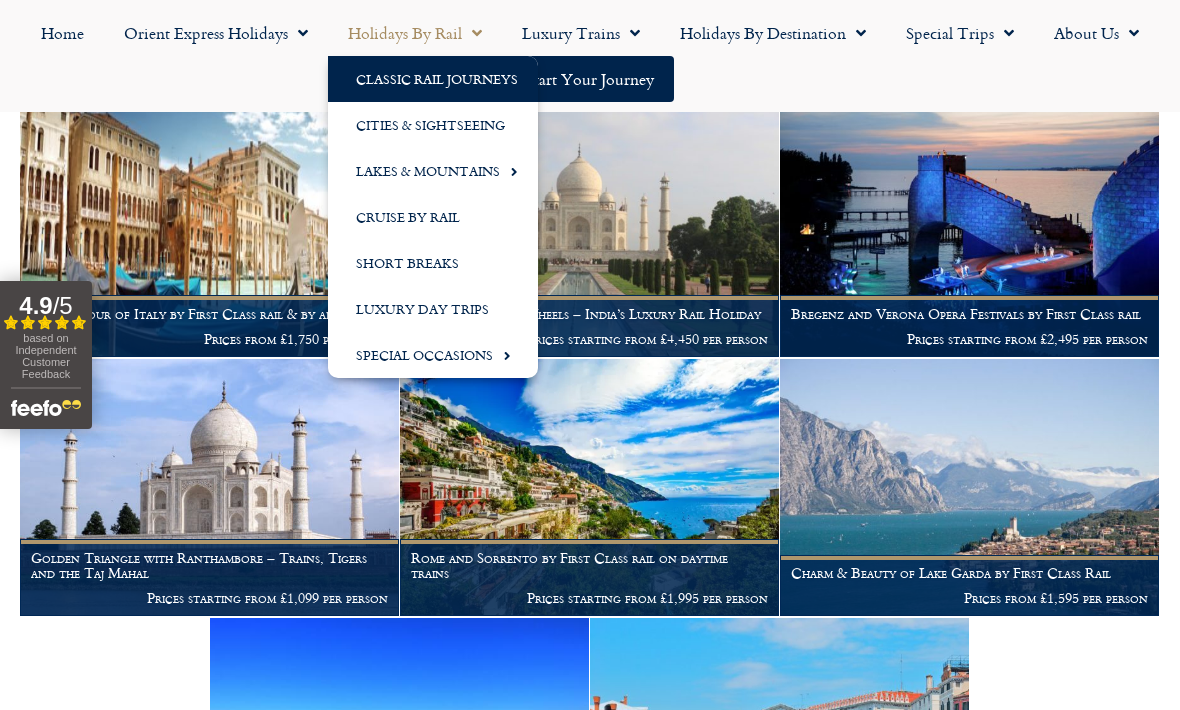 click on "Classic Rail Journeys" 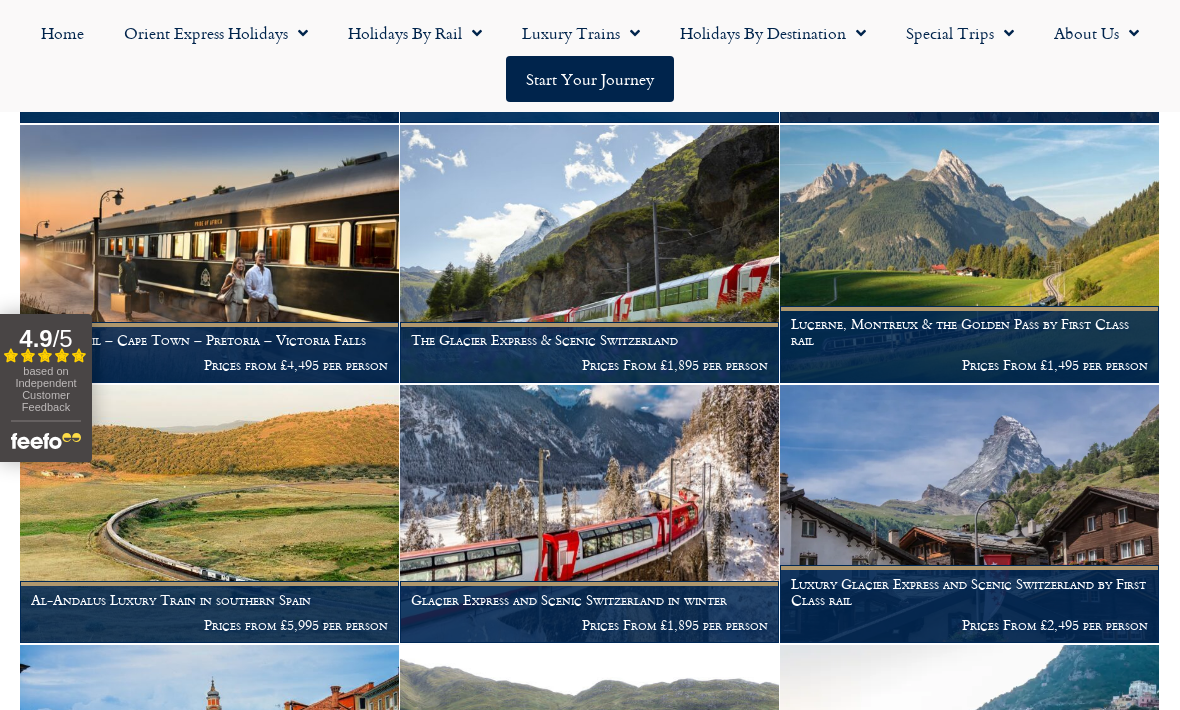 scroll, scrollTop: 635, scrollLeft: 0, axis: vertical 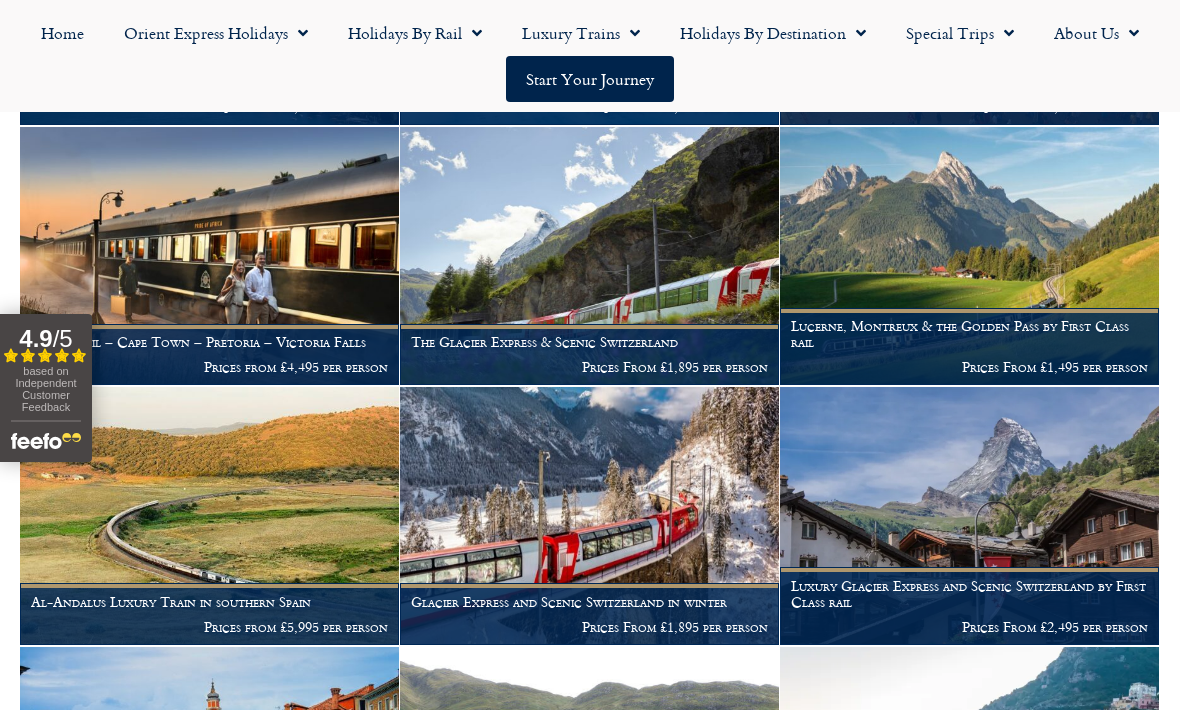 click at bounding box center (969, 516) 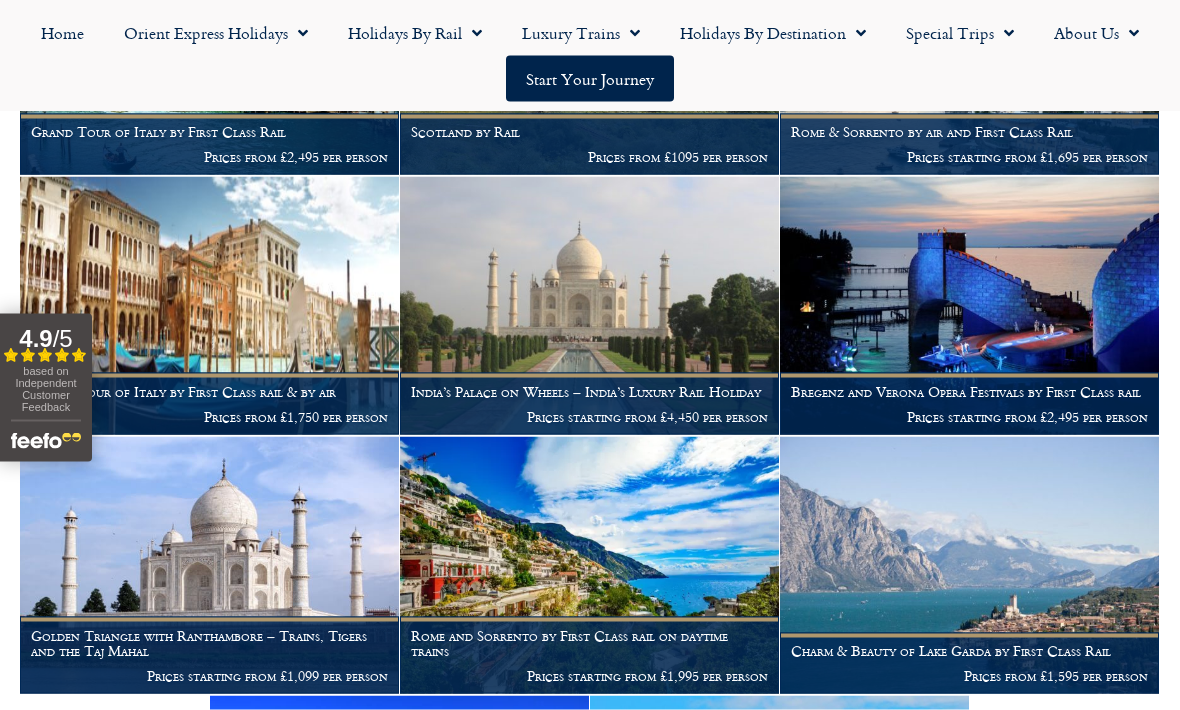 scroll, scrollTop: 1365, scrollLeft: 0, axis: vertical 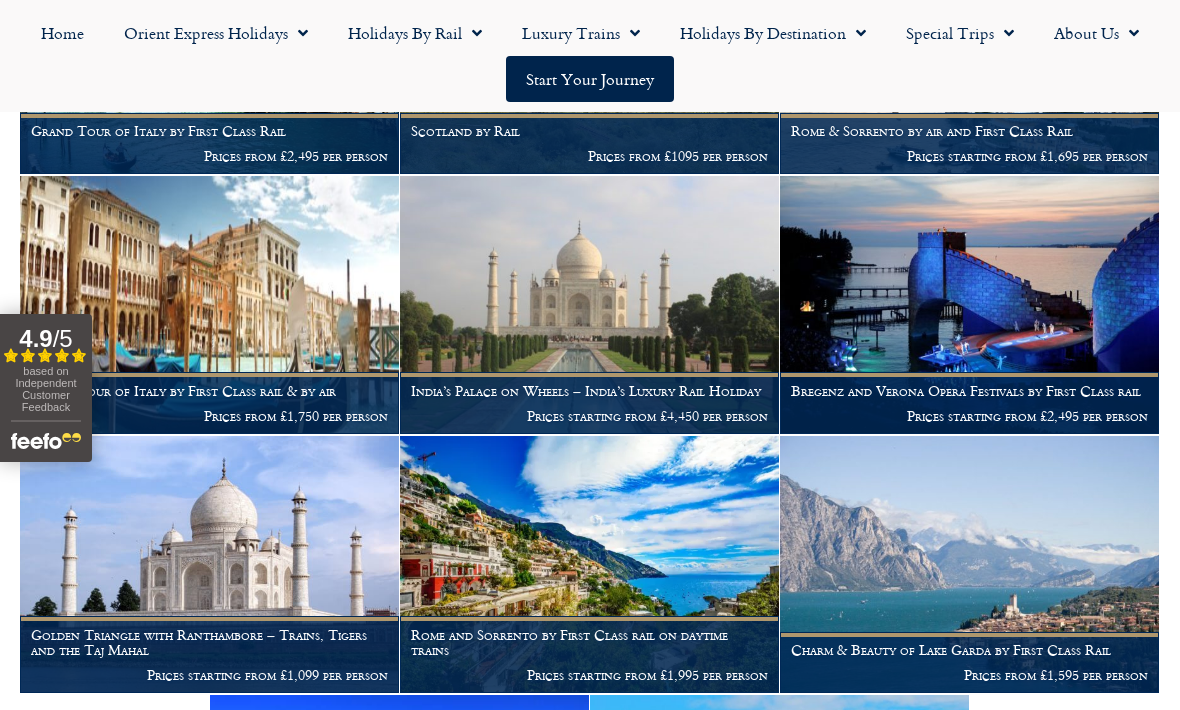 click at bounding box center [209, 565] 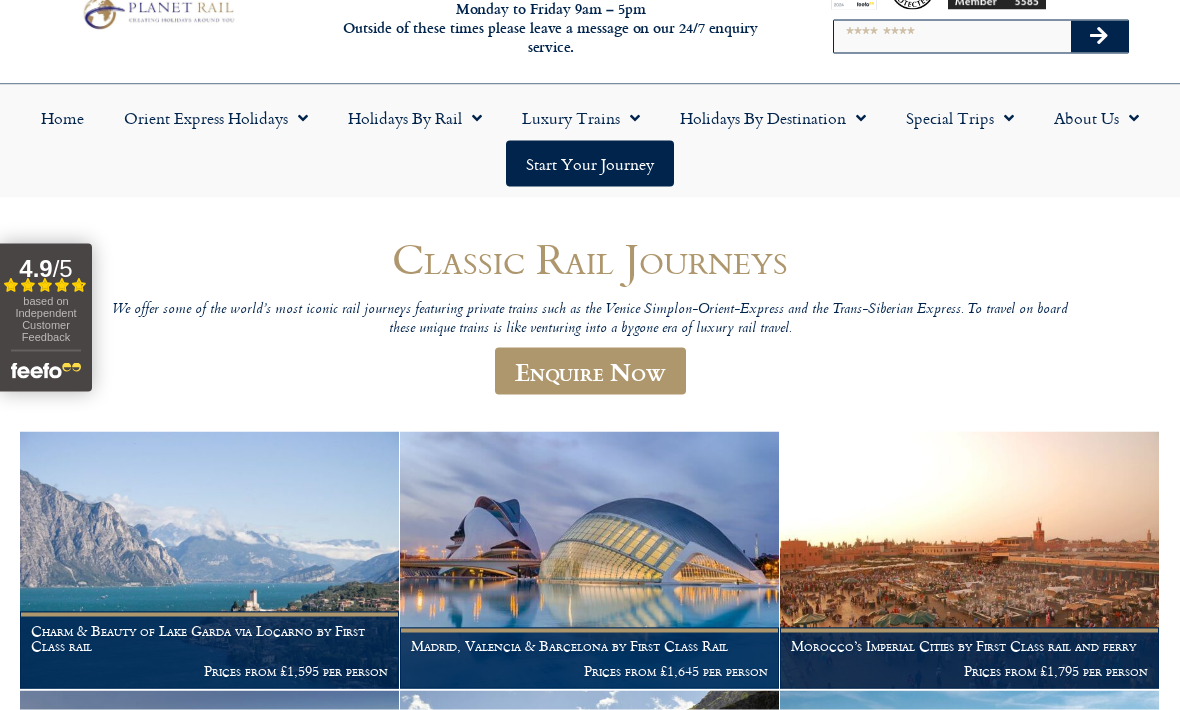 scroll, scrollTop: 0, scrollLeft: 0, axis: both 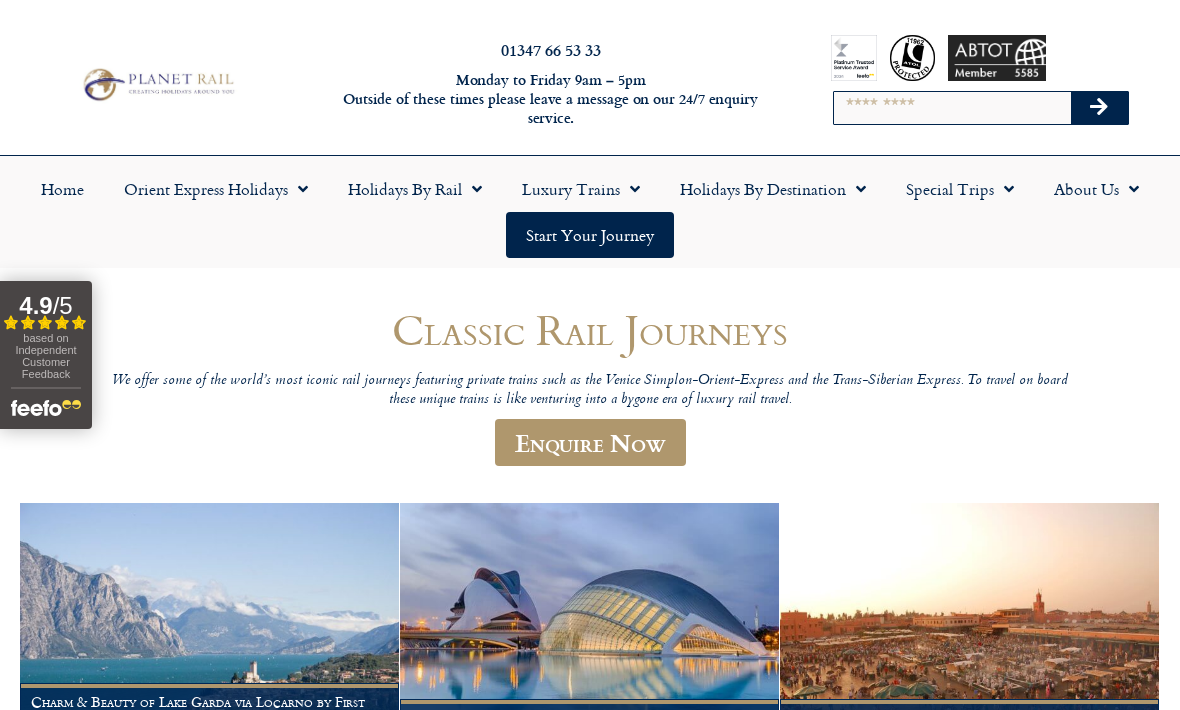 click on "Holidays by Rail" 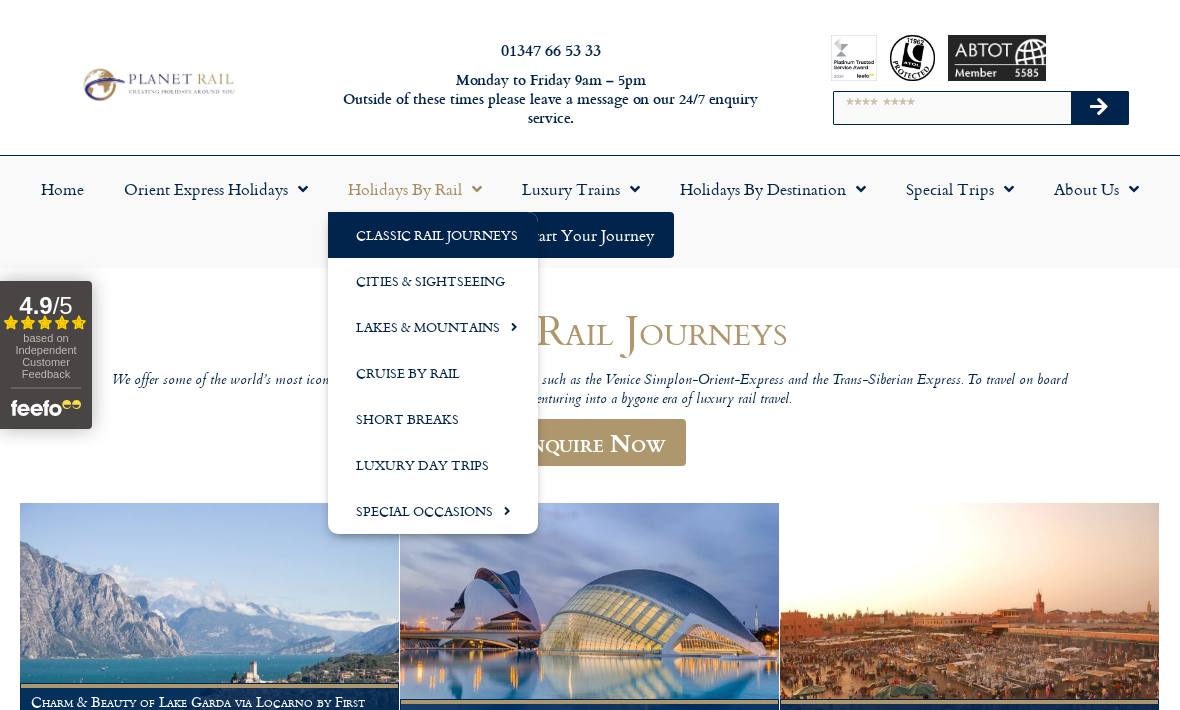 click on "Classic Rail Journeys" 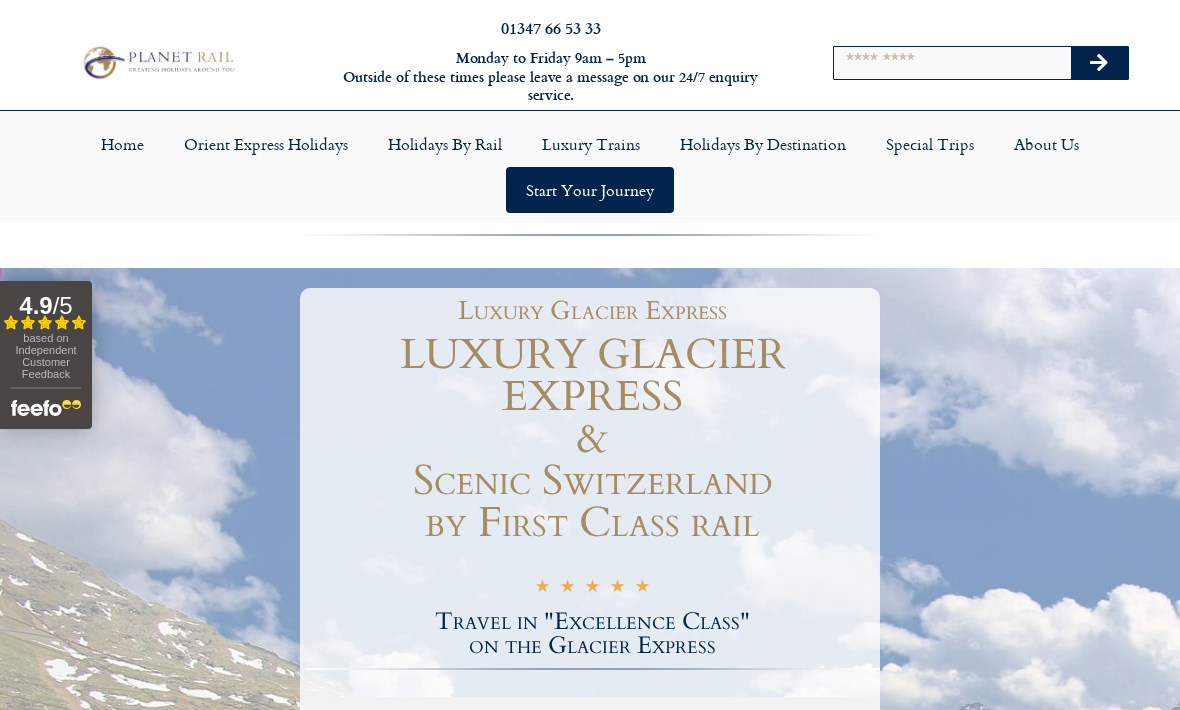 scroll, scrollTop: 0, scrollLeft: 0, axis: both 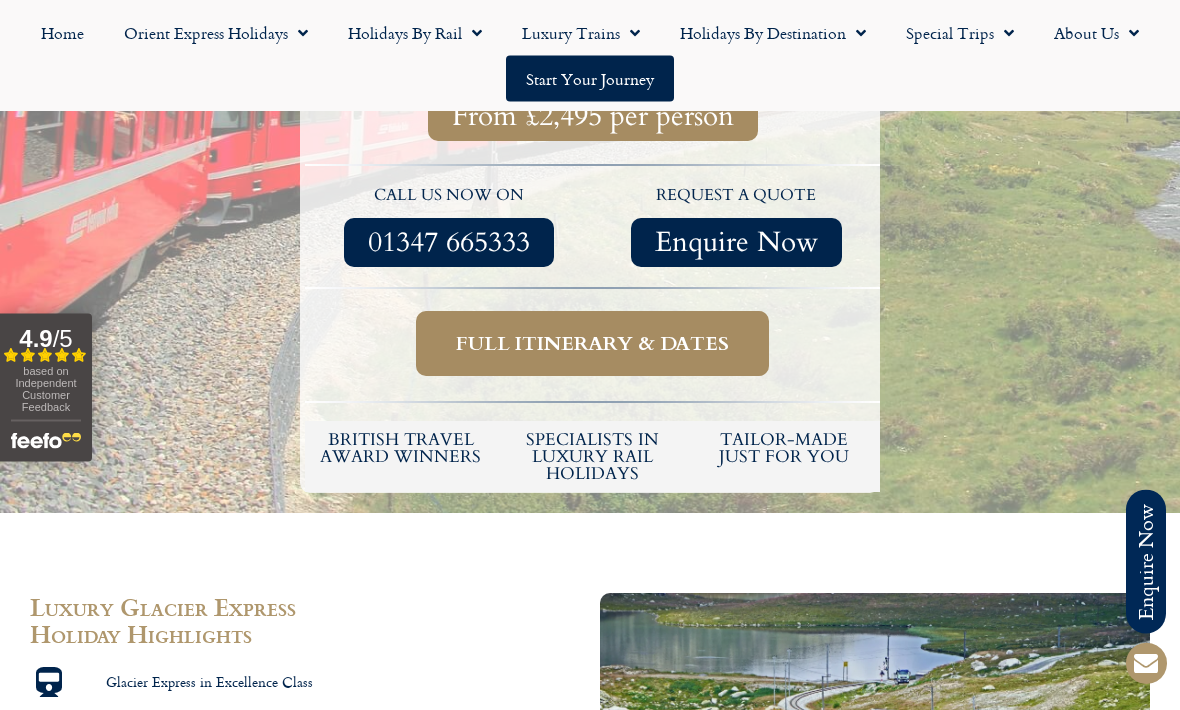 click on "Full itinerary & dates" at bounding box center (592, 344) 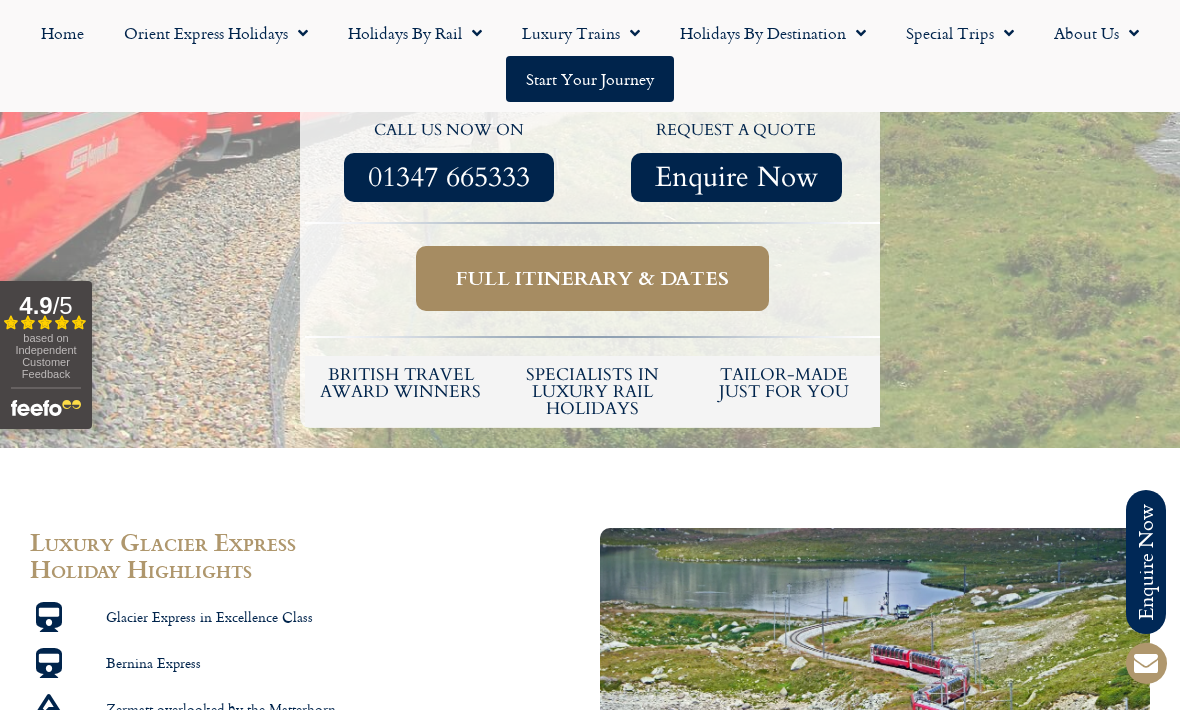 scroll, scrollTop: 921, scrollLeft: 0, axis: vertical 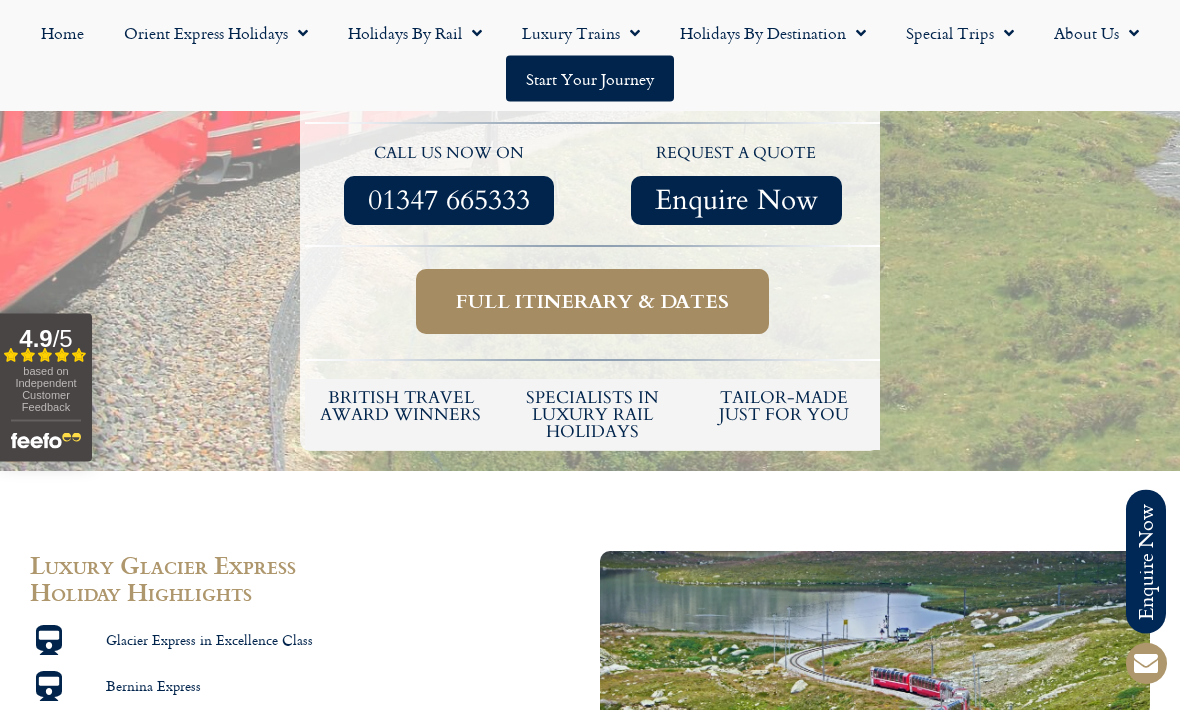 click on "Full itinerary & dates" at bounding box center (592, 302) 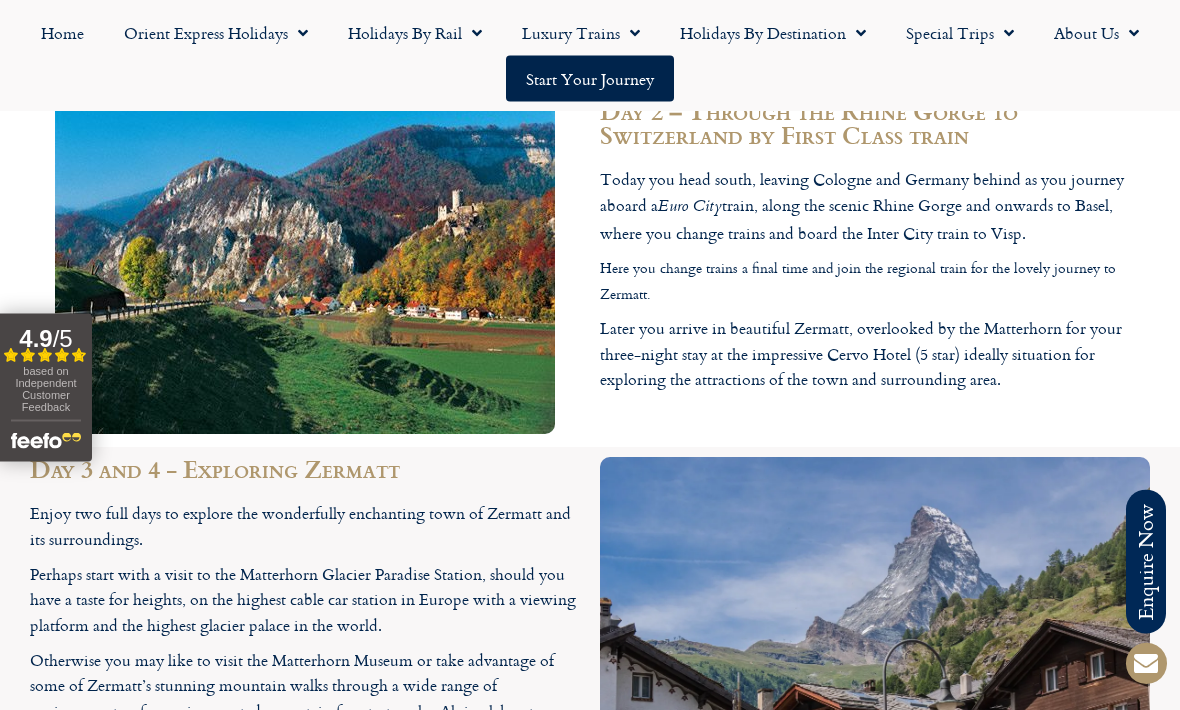 scroll, scrollTop: 3419, scrollLeft: 0, axis: vertical 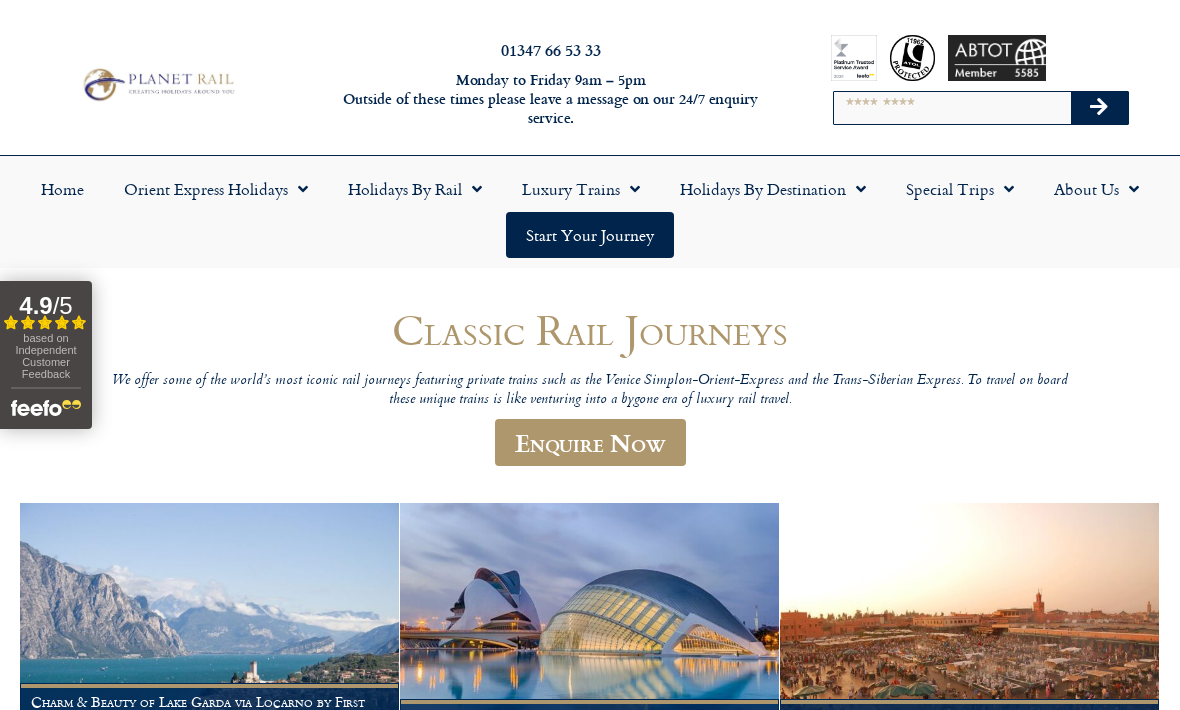 click on "Orient Express Holidays" 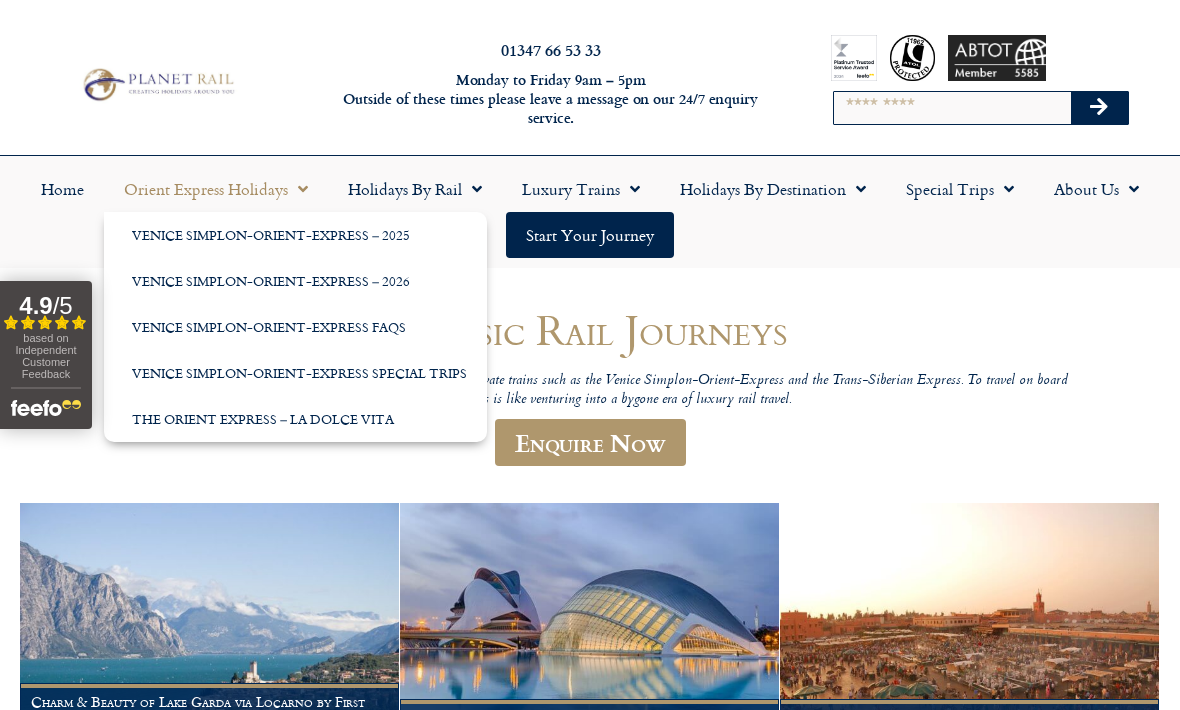 click on "Venice Simplon-Orient-Express – 2025" 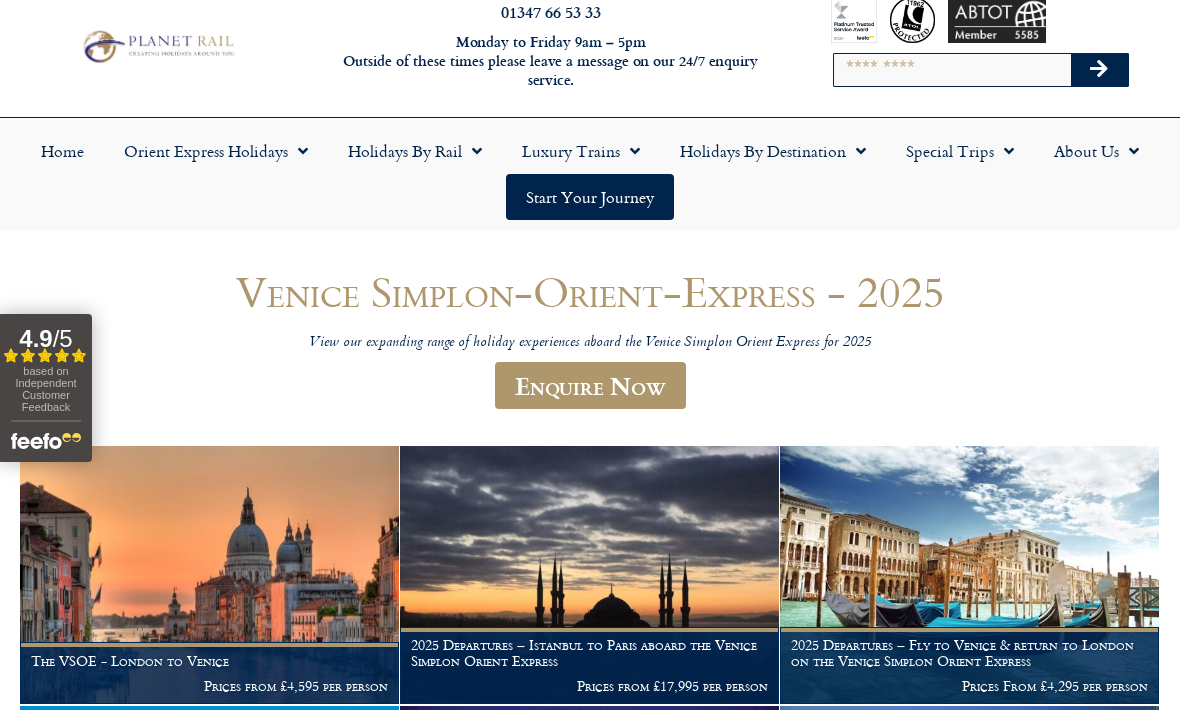 scroll, scrollTop: 40, scrollLeft: 0, axis: vertical 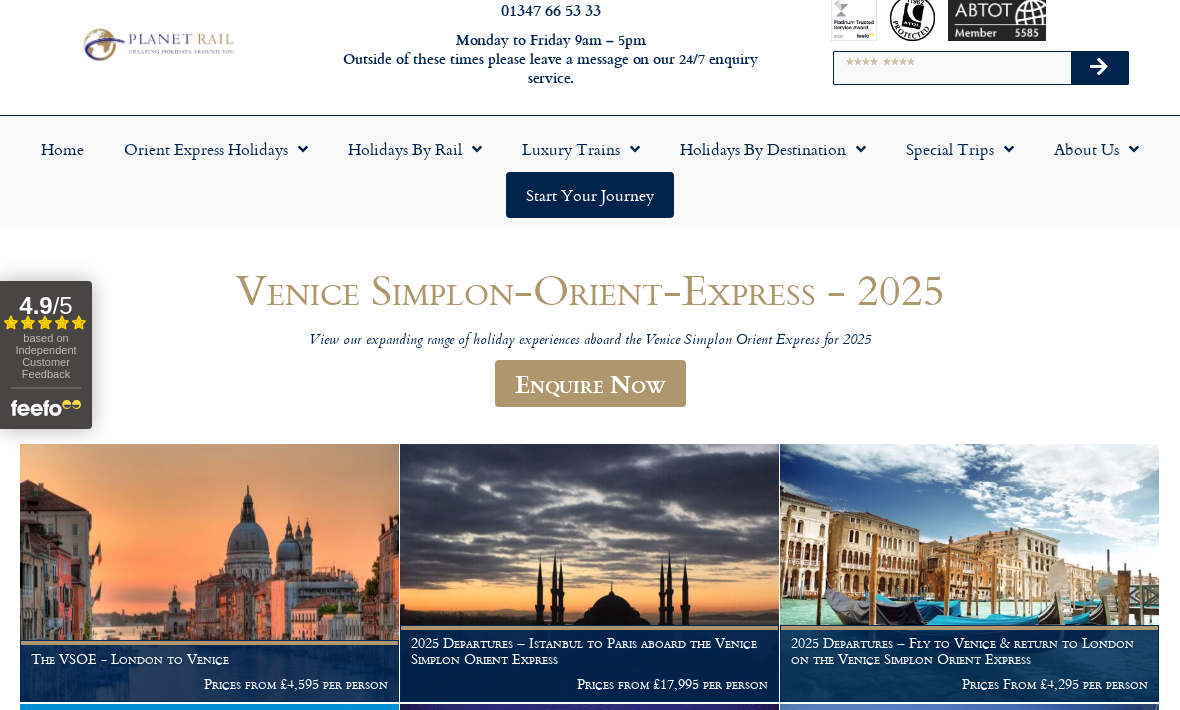 click on "Orient Express Holidays" 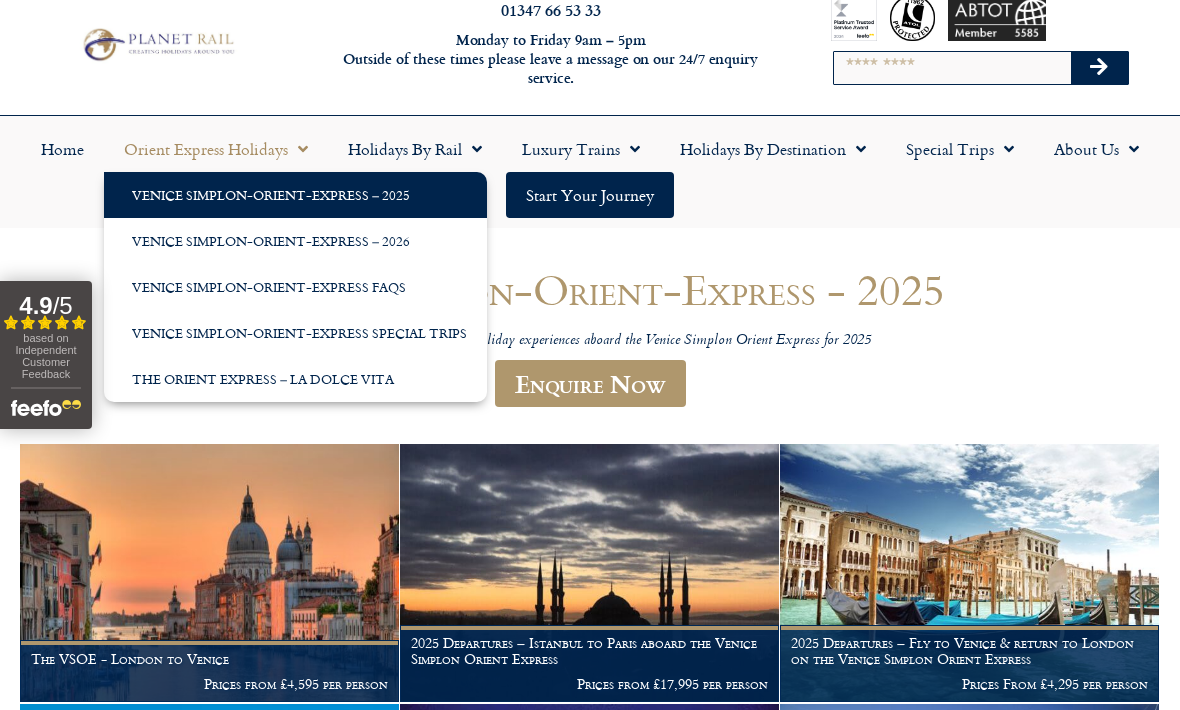 click on "Venice Simplon-Orient-Express - 2025
View our expanding range of holiday experiences aboard the Venice Simplon Orient Express for 2025
Enquire Now
The VSOE - London to Venice
Prices from £4,595 per person
2025 Departures – Istanbul to Paris aboard the Venice Simplon Orient Express
Prices from £17,995 per person
2025 Departures – Fly to Venice & return to London on the Venice Simplon Orient Express
Prices From £4,295 per person
2025 Departures – London to Verona including the Venice Simplon Orient Express – Signature Journey
Prices from £4,595 per person
2025 Departures – Verona to London including the Venice Simplon Orient Express – Signature Journey
Prices From £4,595 per person" at bounding box center [590, 1394] 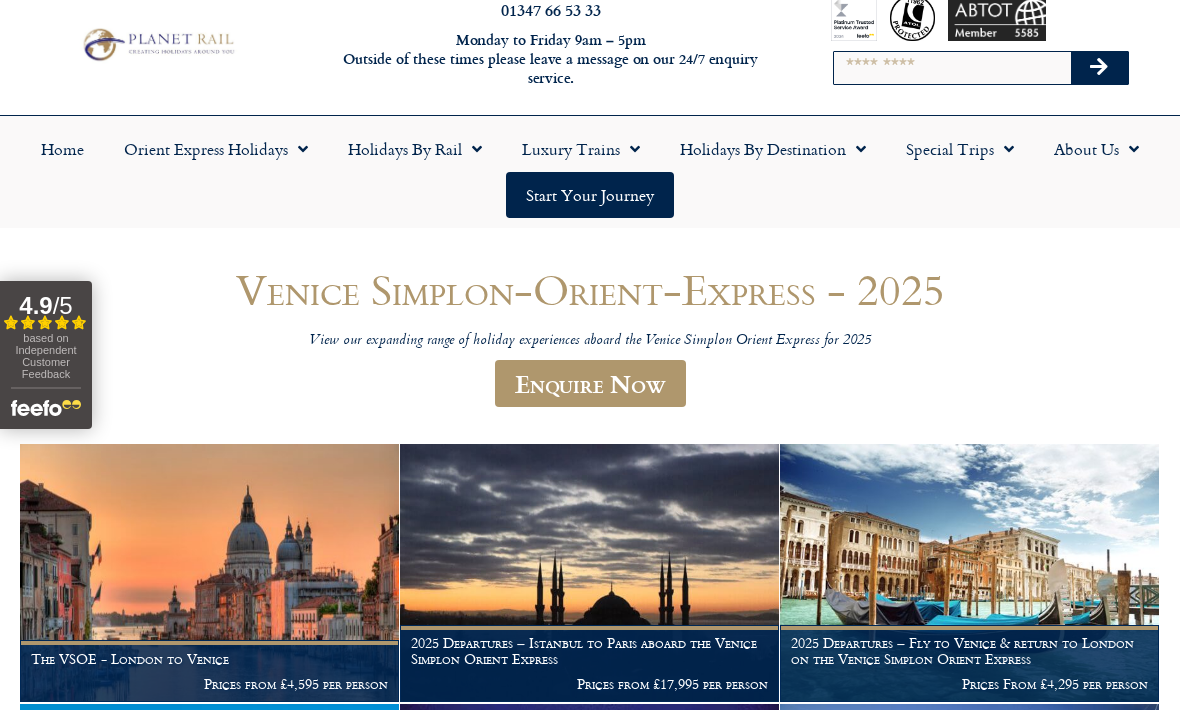 click on "Orient Express Holidays" 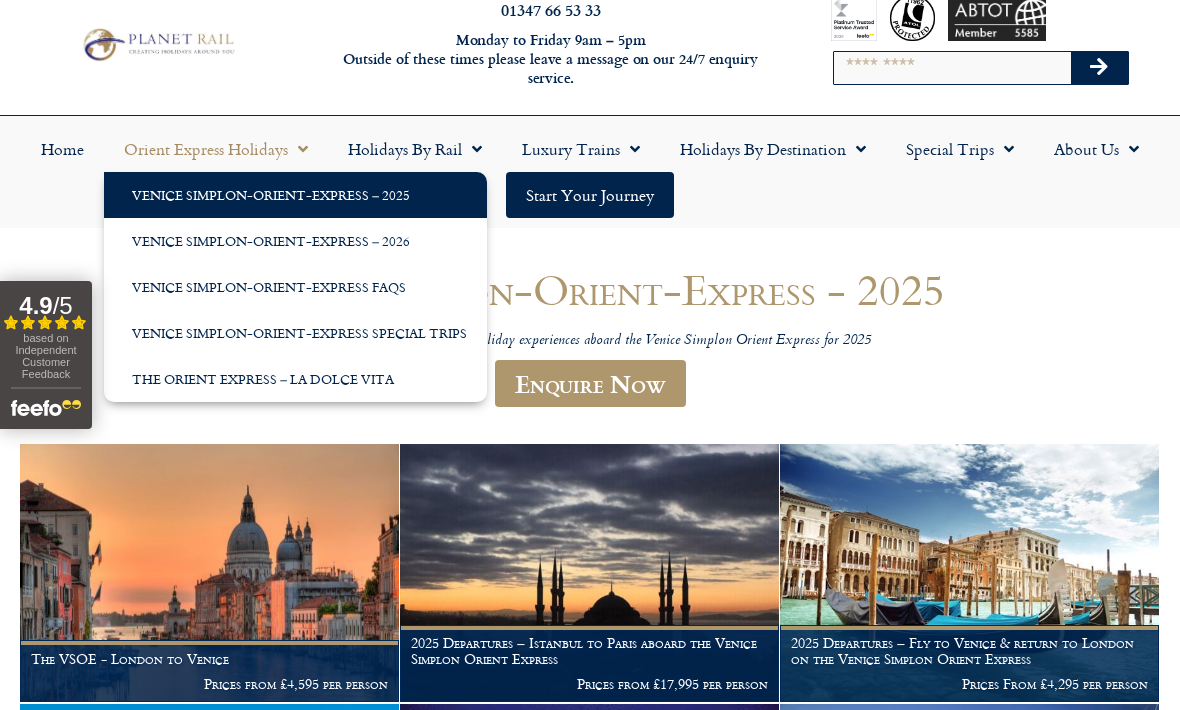 click on "Venice Simplon-Orient-Express – 2026" 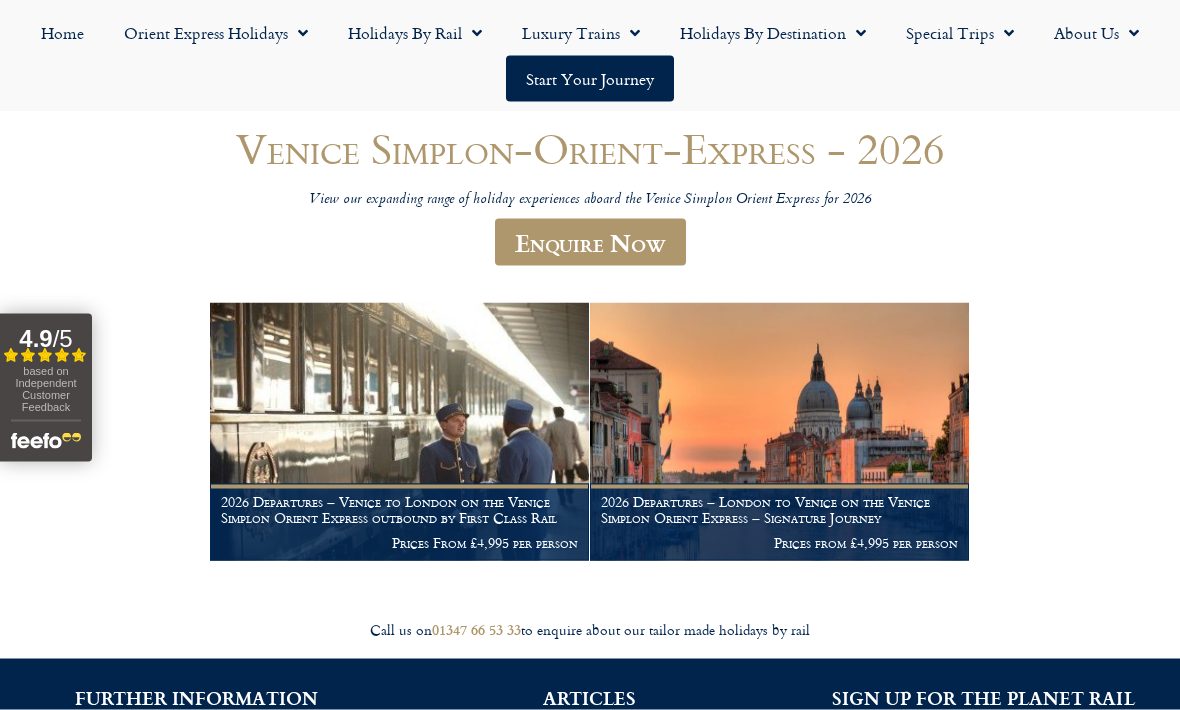 scroll, scrollTop: 182, scrollLeft: 0, axis: vertical 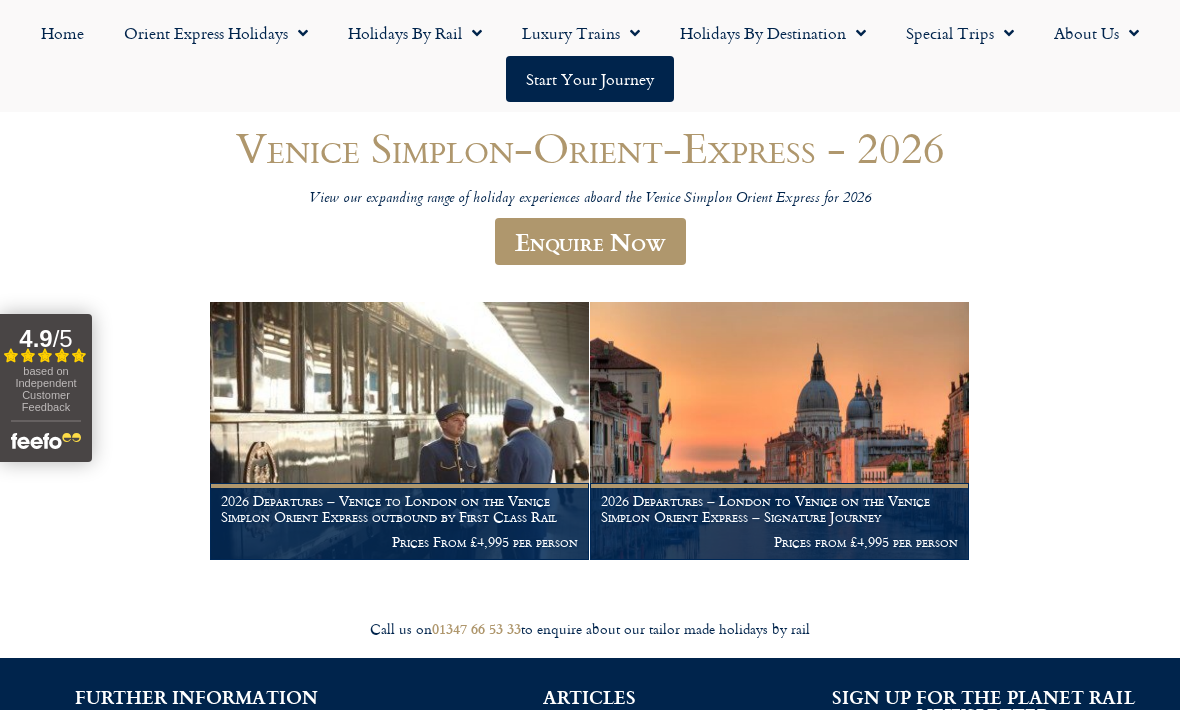 click on "2026 Departures – London to Venice on the Venice Simplon Orient Express – Signature Journey
Prices from £4,995 per person" at bounding box center (779, 521) 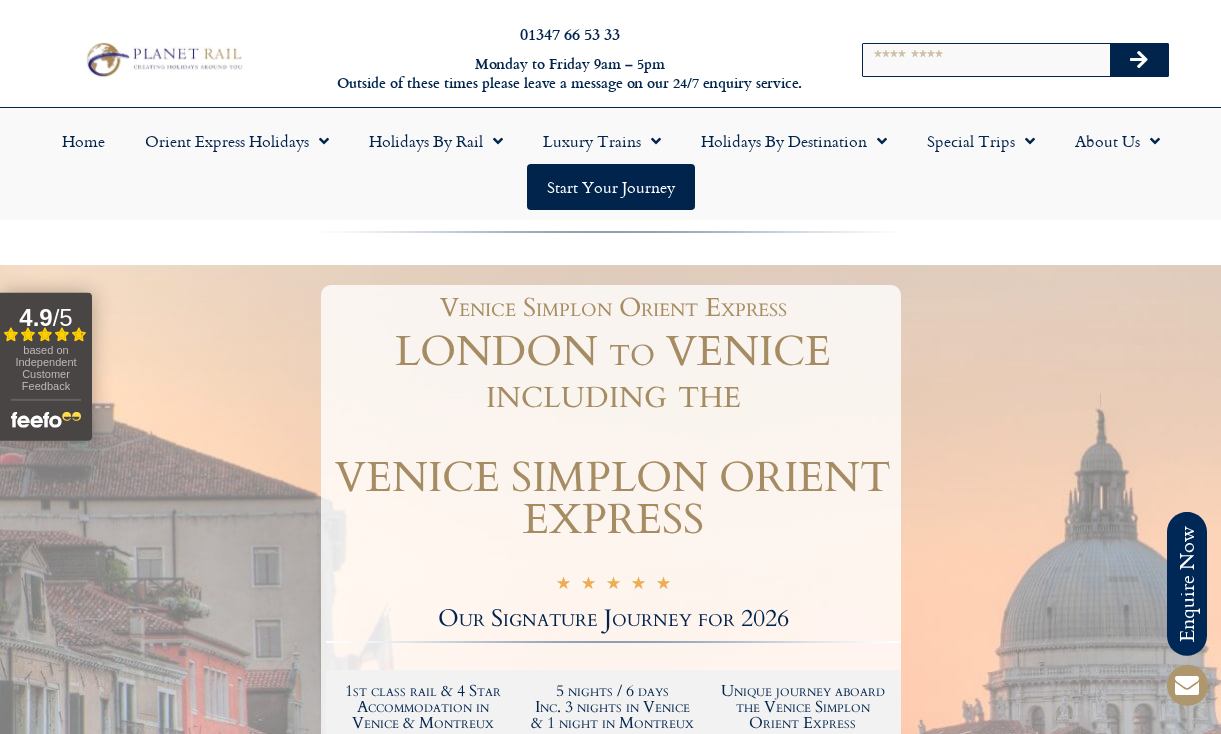 scroll, scrollTop: 0, scrollLeft: 0, axis: both 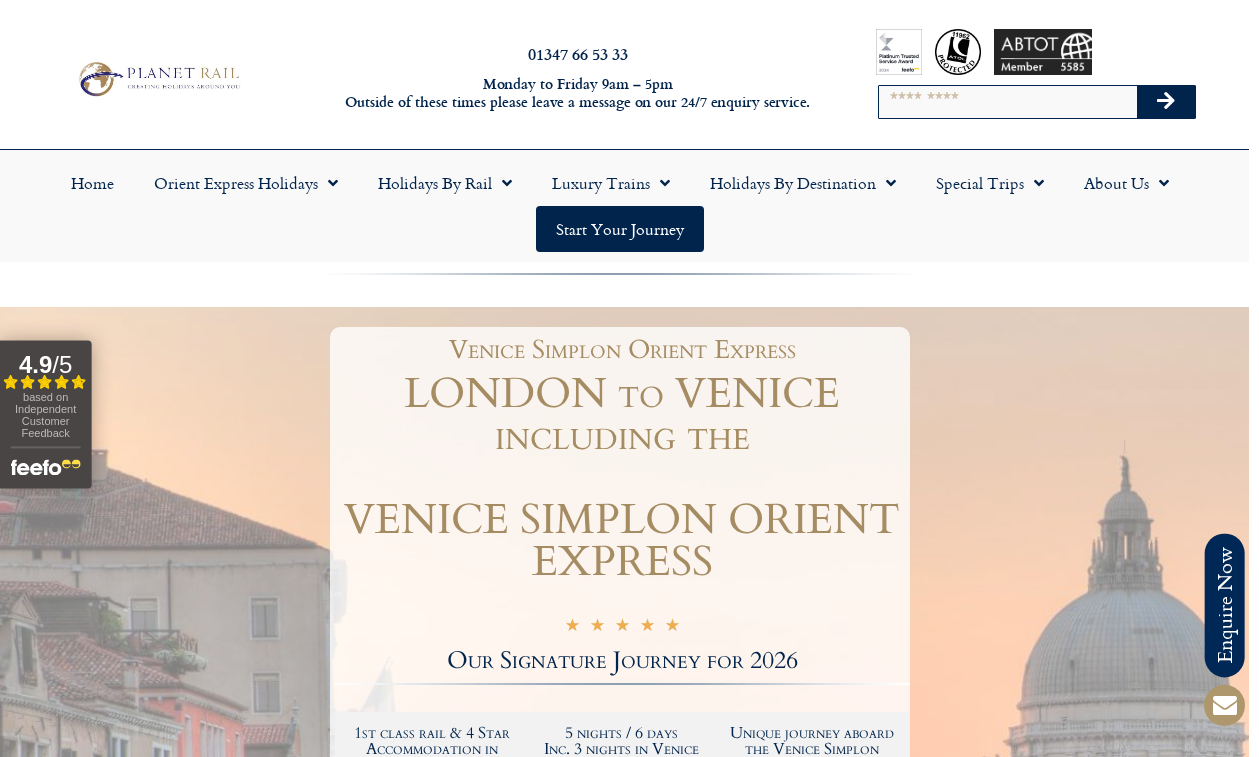 click on "Orient Express Holidays" 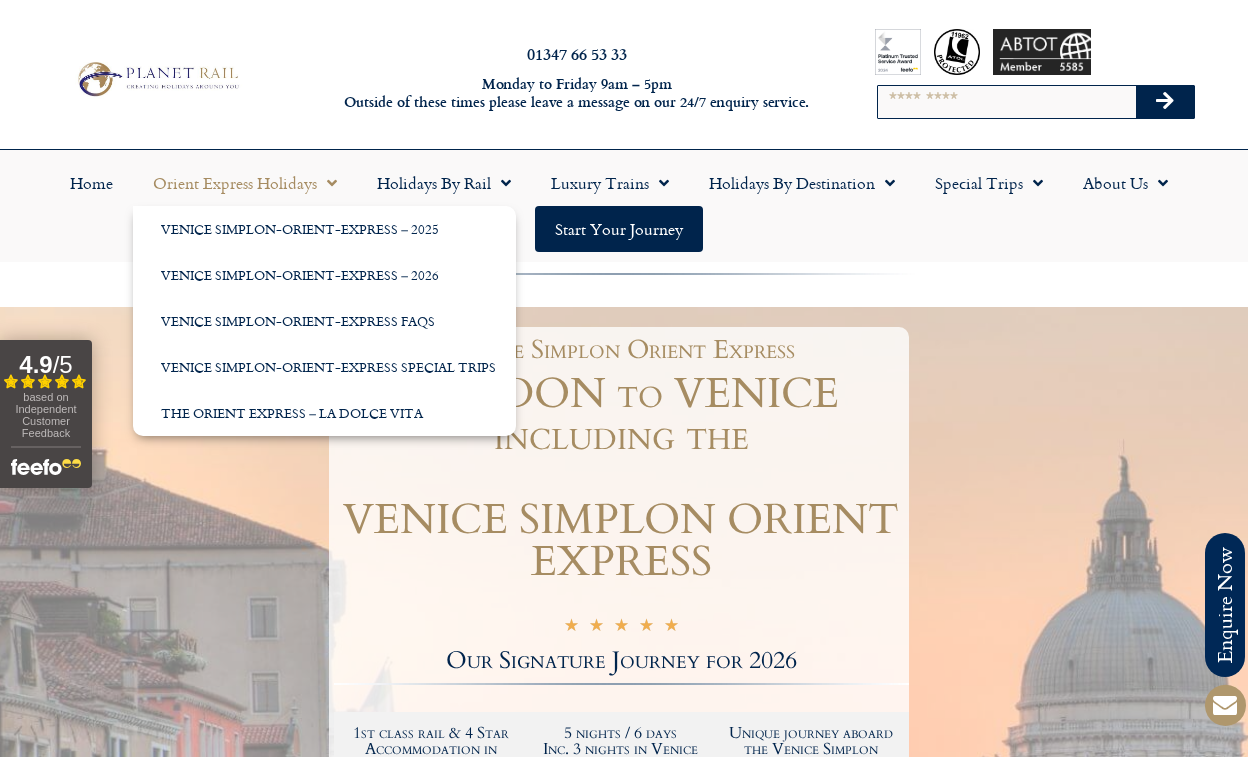 click on "Venice Simplon-Orient-Express – 2025" 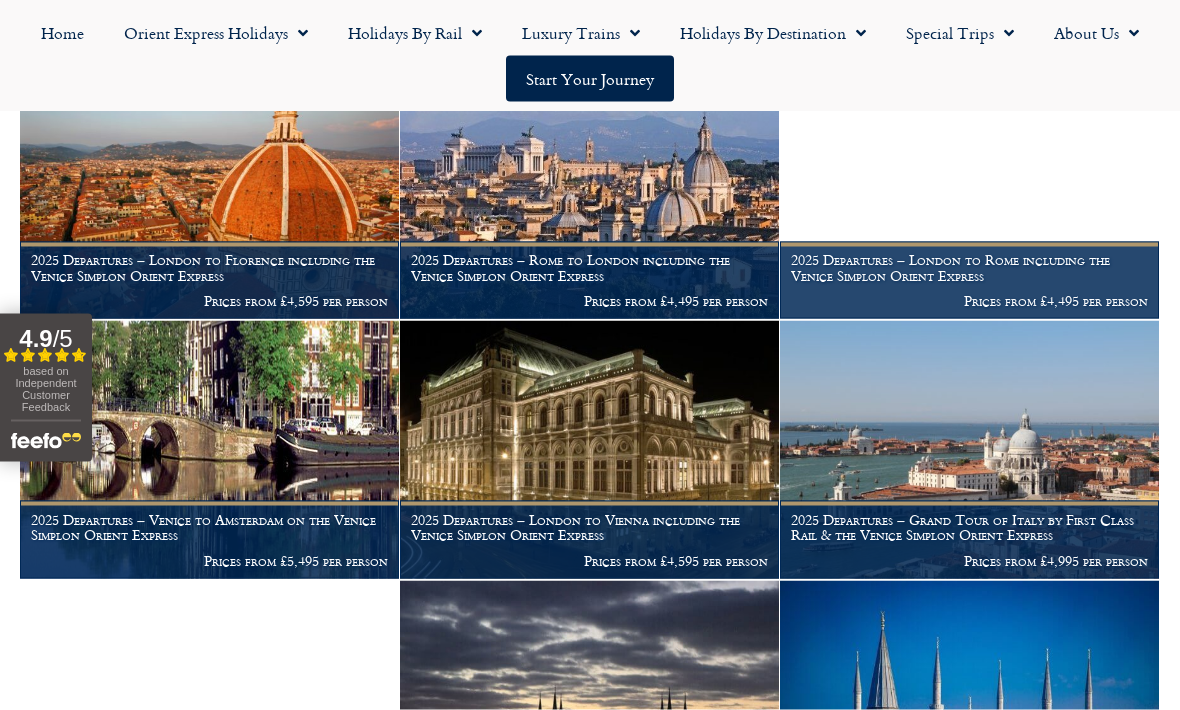 scroll, scrollTop: 943, scrollLeft: 0, axis: vertical 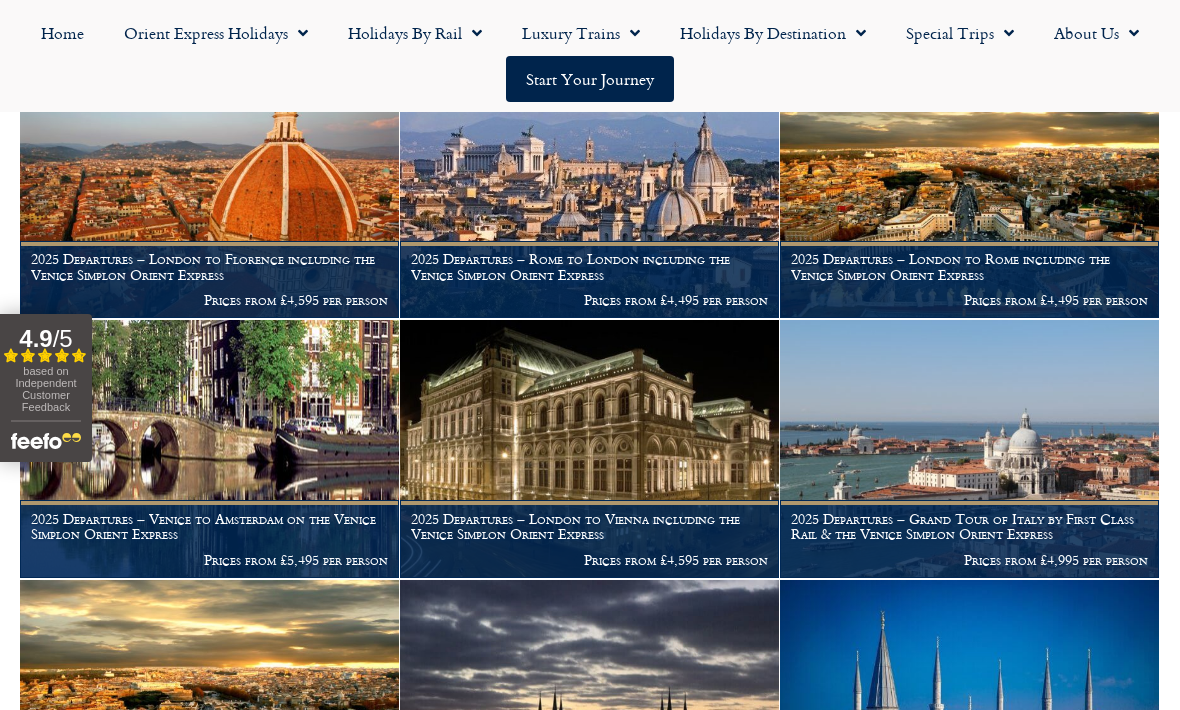 click at bounding box center (589, 449) 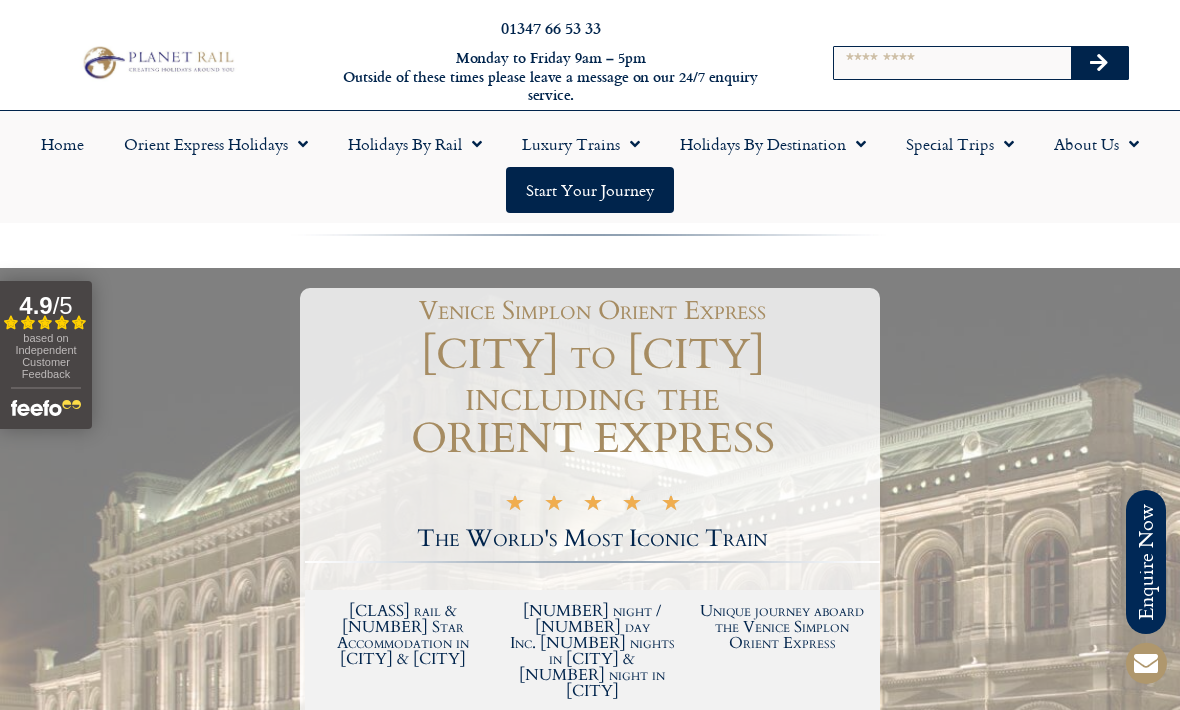 scroll, scrollTop: 0, scrollLeft: 0, axis: both 